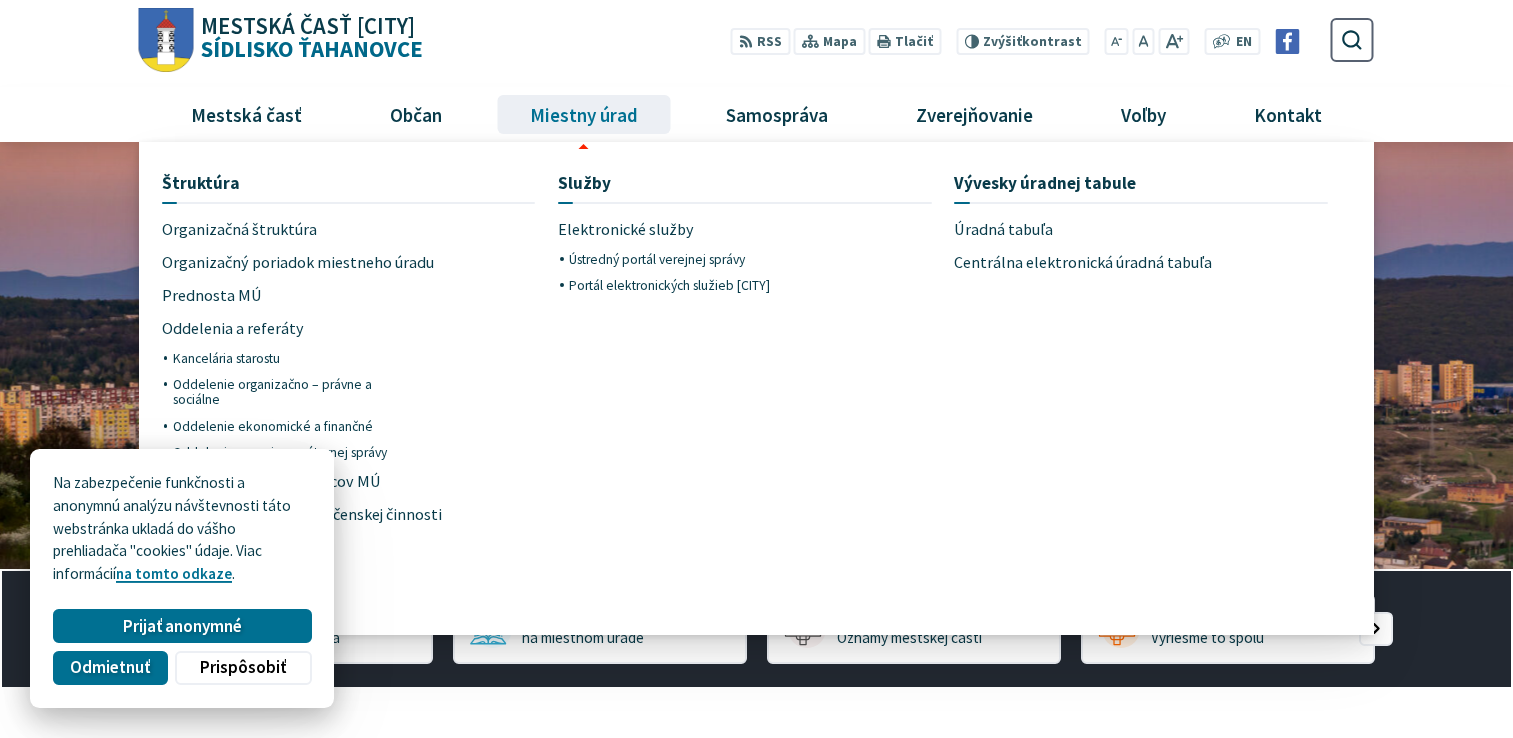 scroll, scrollTop: 0, scrollLeft: 0, axis: both 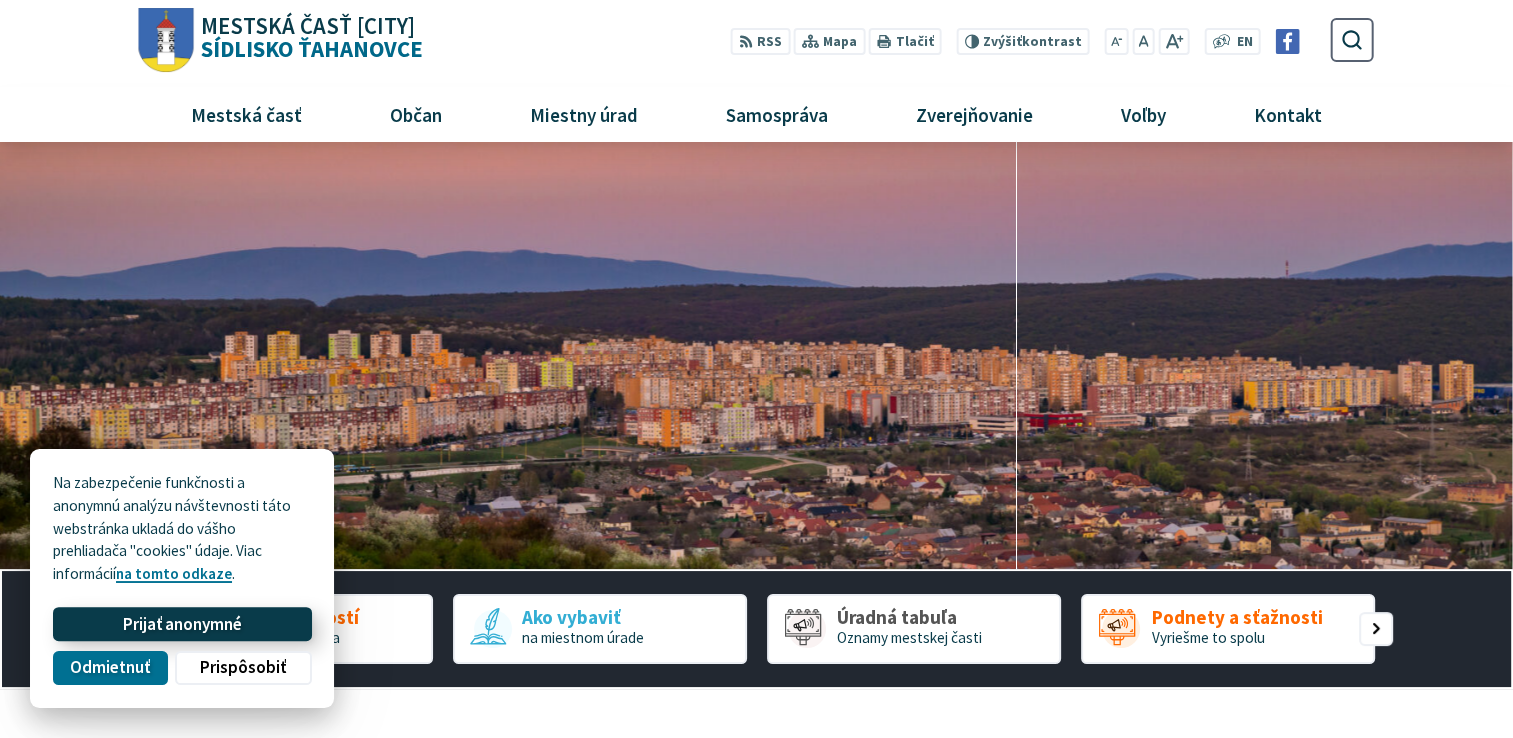 click on "Prijať anonymné" at bounding box center [182, 624] 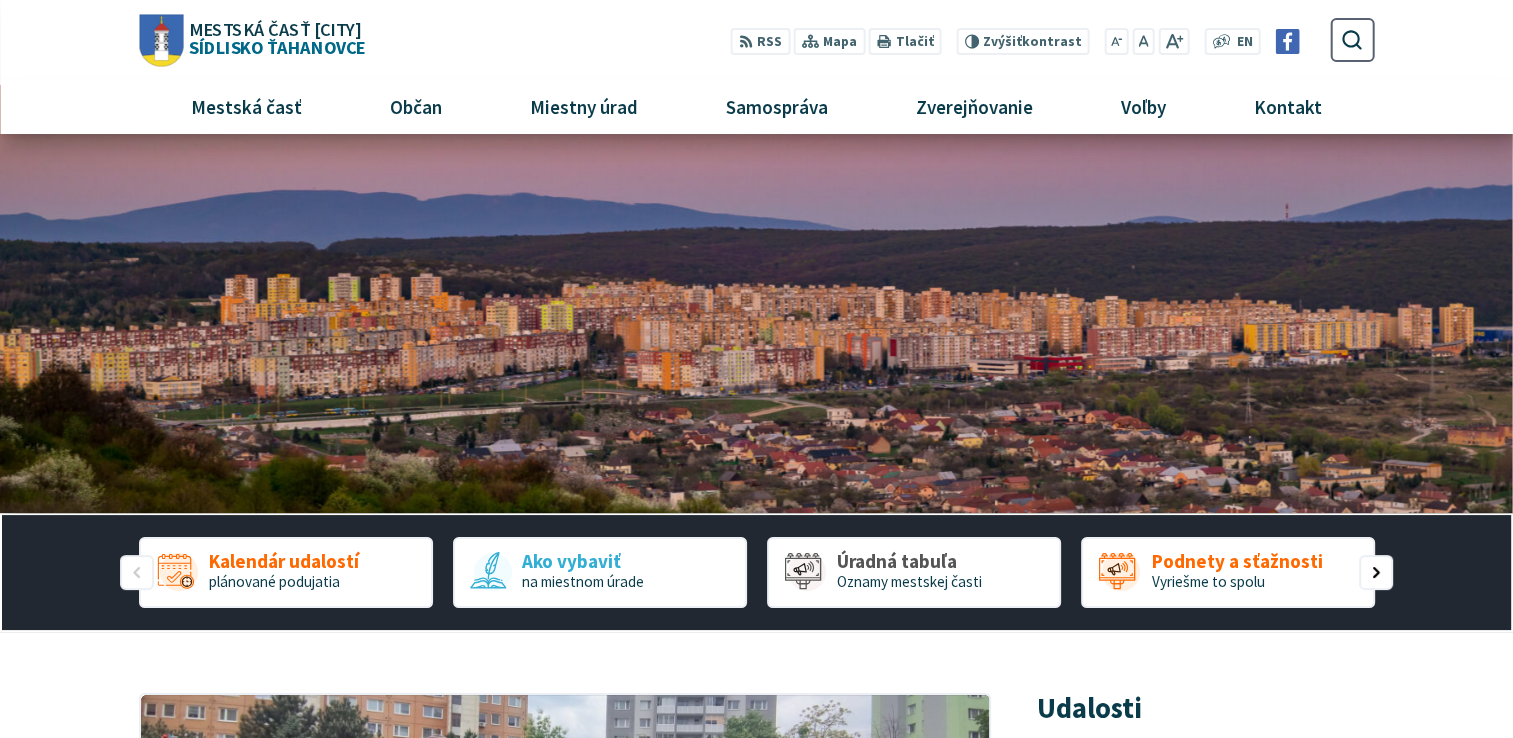 scroll, scrollTop: 0, scrollLeft: 0, axis: both 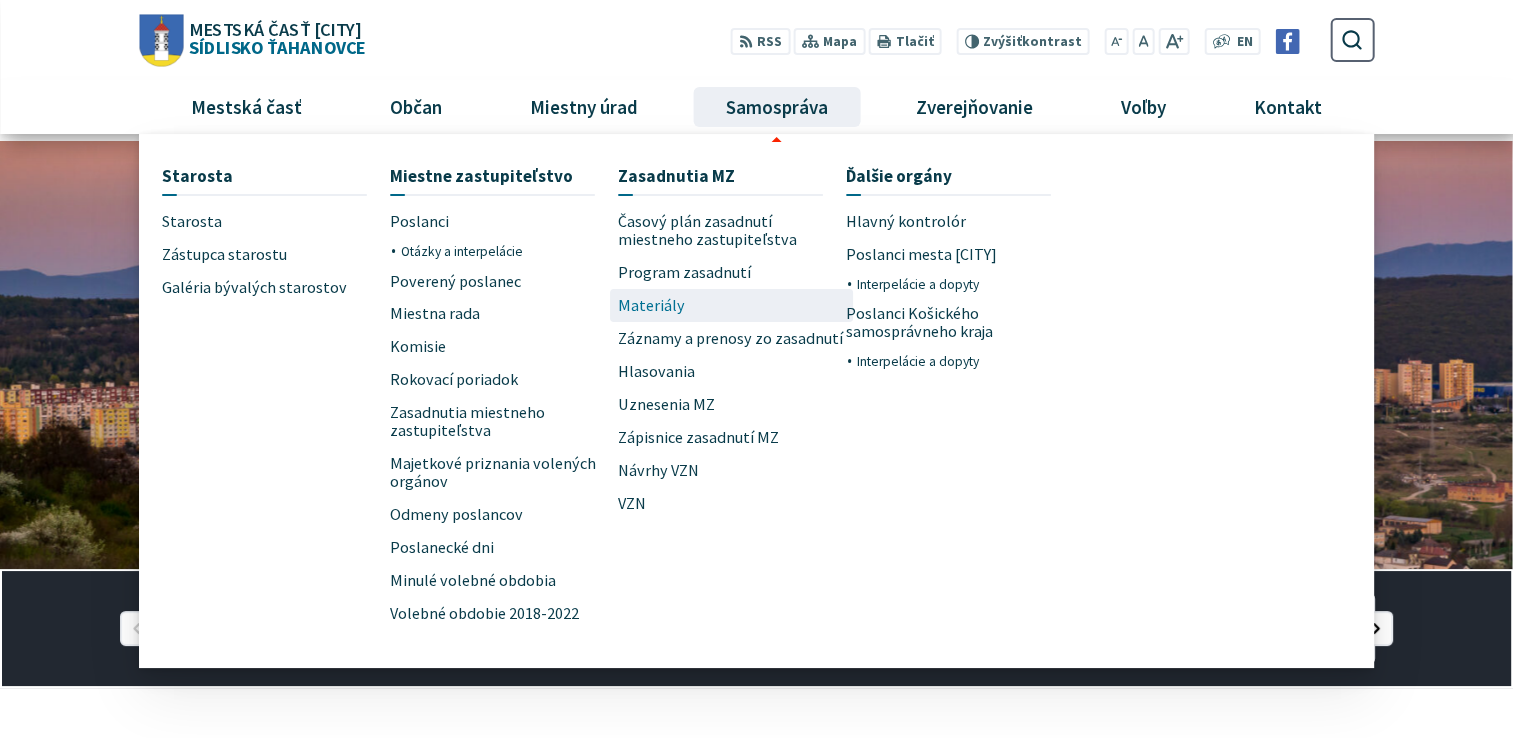 click on "Materiály" at bounding box center [651, 305] 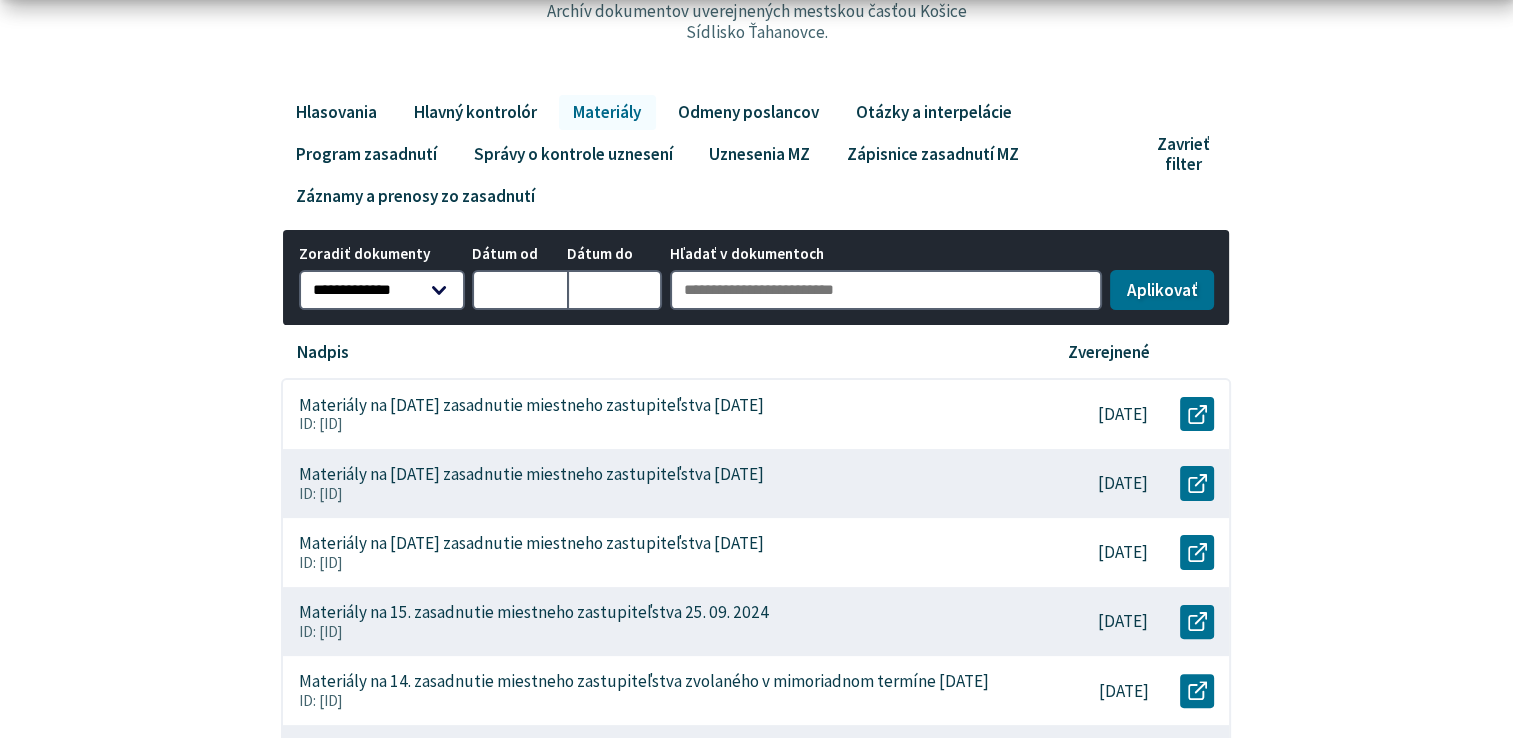 scroll, scrollTop: 400, scrollLeft: 0, axis: vertical 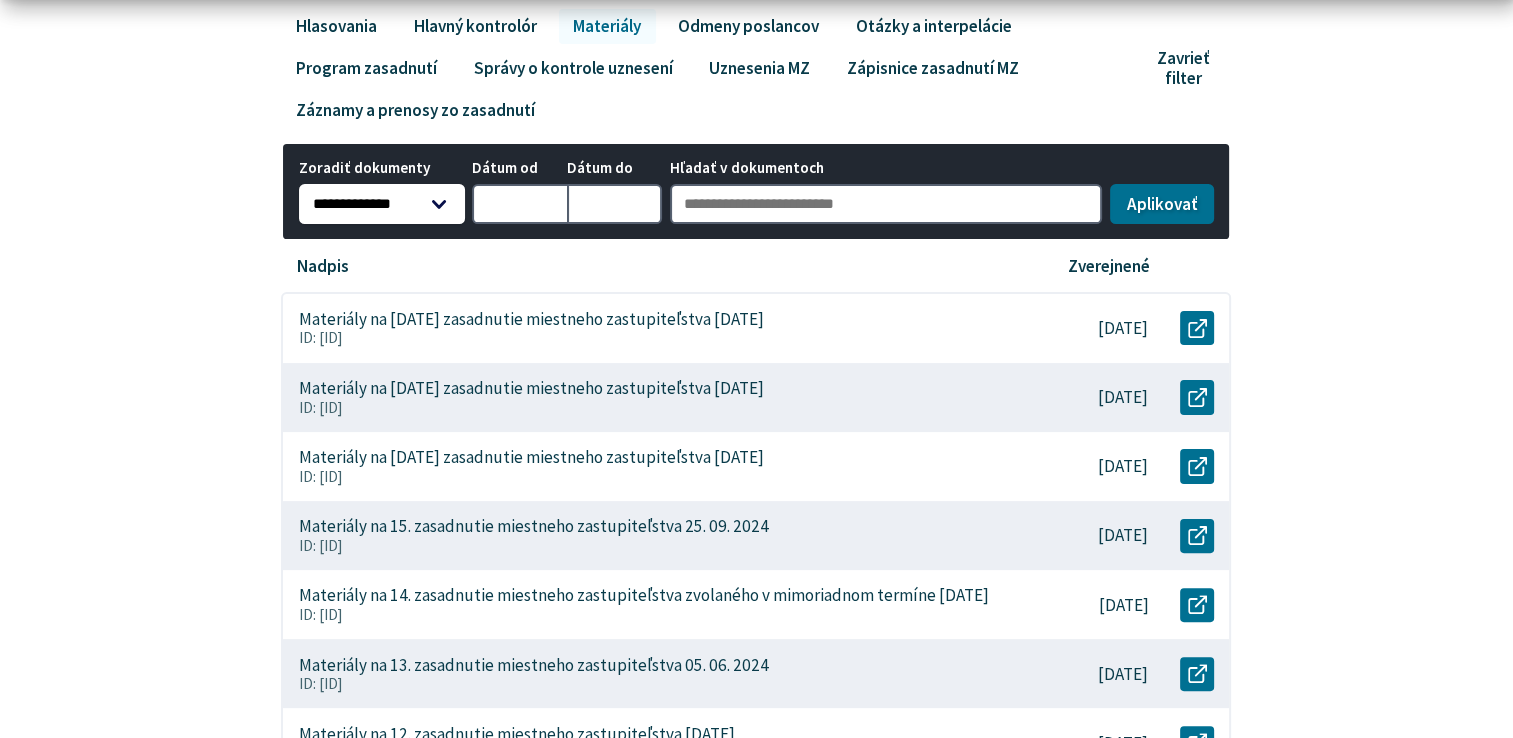 click on "**********" at bounding box center (382, 204) 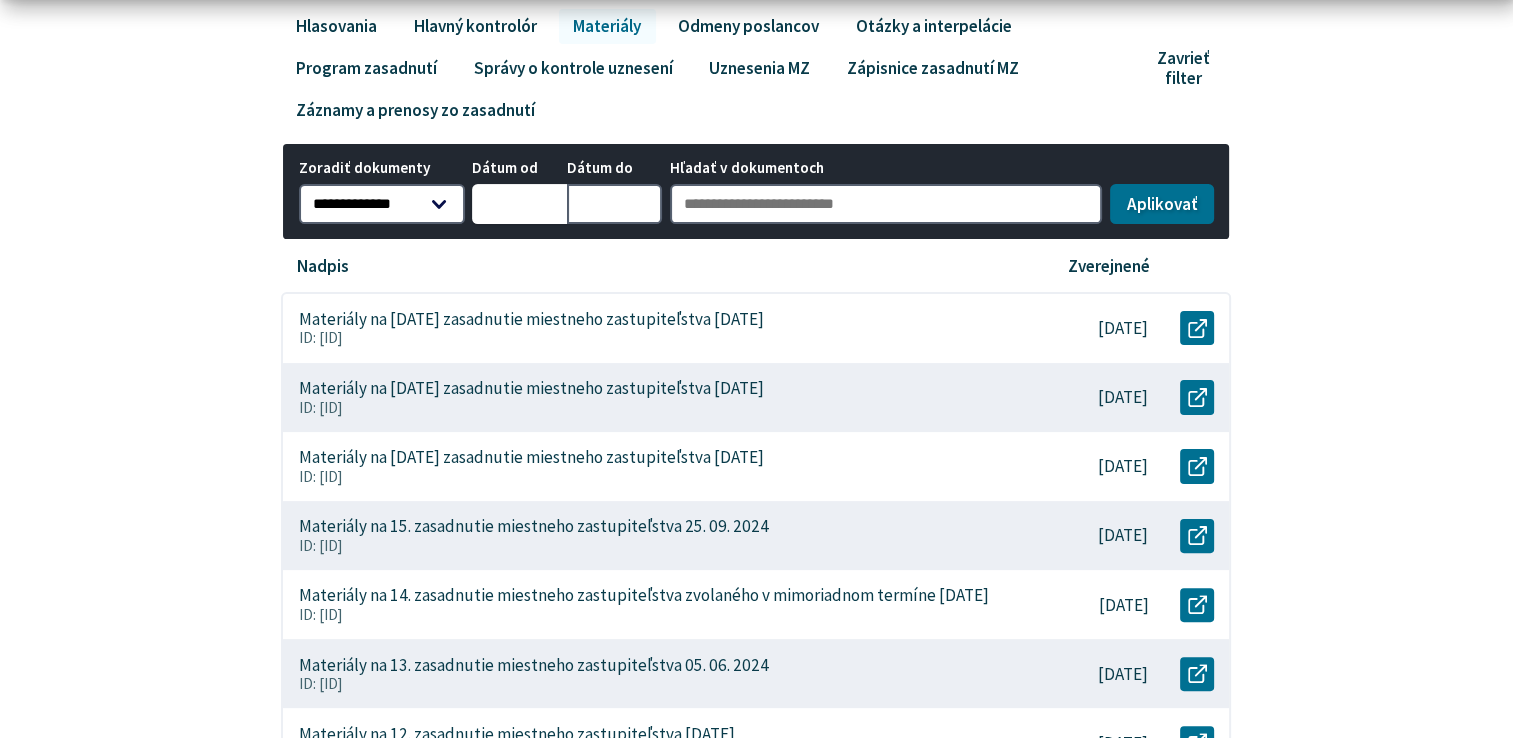 click on "Dátum od
August 2025 Po Ut Str Štv Pi So Ne 1 2 3 4 5 6 7 8 9 10 11 12 13 14 15 16 17 18 19 20 21 22 23 24 25 26 27 28 29 30 31 ✕ Jan Feb Mar Apr Máj Jún Júl Aug Sep Okt Nov Dec Submit" at bounding box center [519, 204] 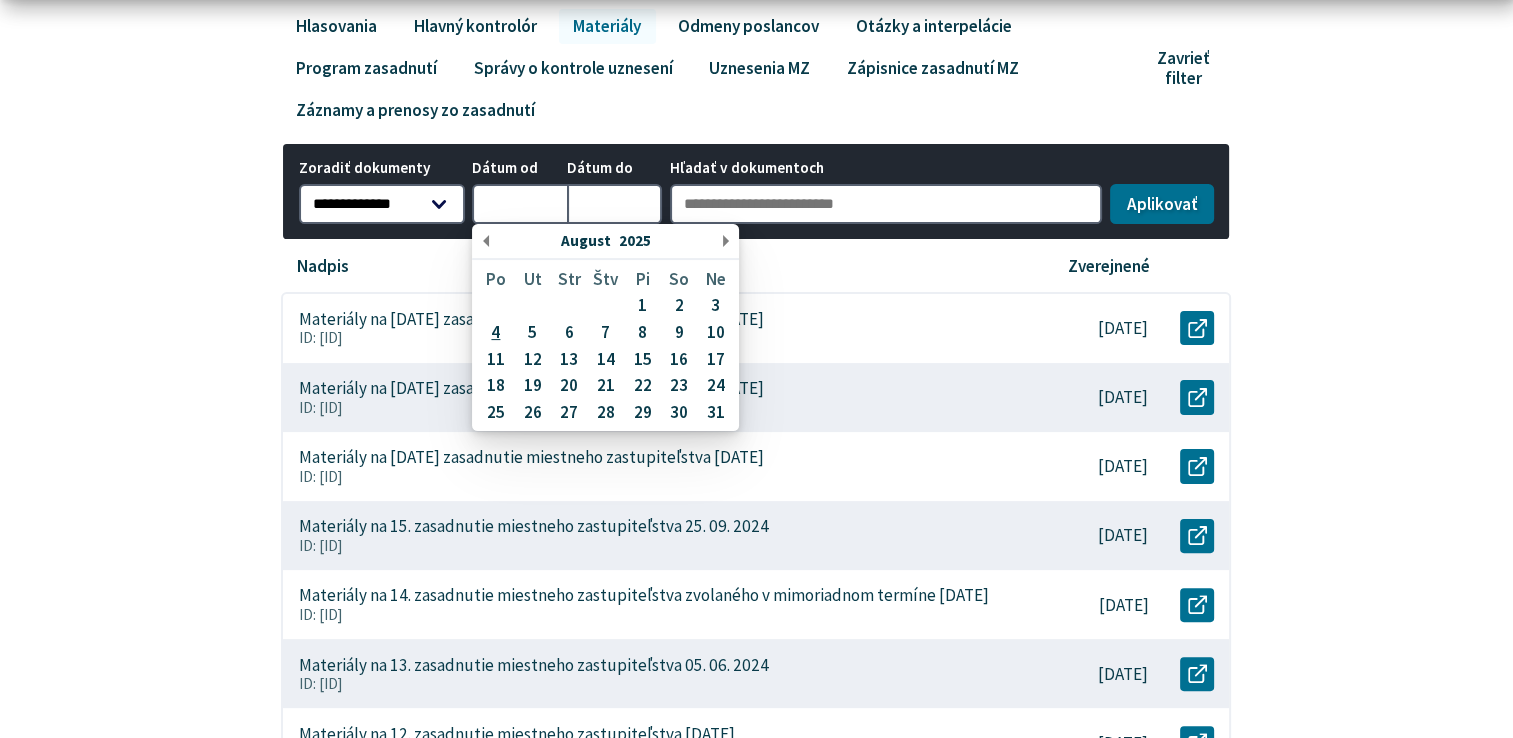 click on "Na zabezpečenie funkčnosti a anonymnú analýzu návštevnosti táto webstránka ukladá do vášho prehliadača "cookies" údaje. Viac informácií  na tomto odkaze .
Základná funkčnosť Zabezpečenie správneho fungovania webstránky.
Anonymná analýza Používame ich na zbieranie  anonymných  štatistík o návštevnosti, ktoré nám pomáhajú v zlepšovaní našich služieb.
Uložiť výber
Prijať anonymné
Odmietnuť
Prispôsobiť
Preskočiť na obsah
Mestská časť Košice Sídlisko Ťahanovce
Prepnúť  Menu
Mestská časť
Všeobecné info
História
Symboly
Demografické údaje
Civilná ochrana
Aktivita
Aktuality
Udalosti
Ťahanovské noviny
Kultúra" at bounding box center [756, -31] 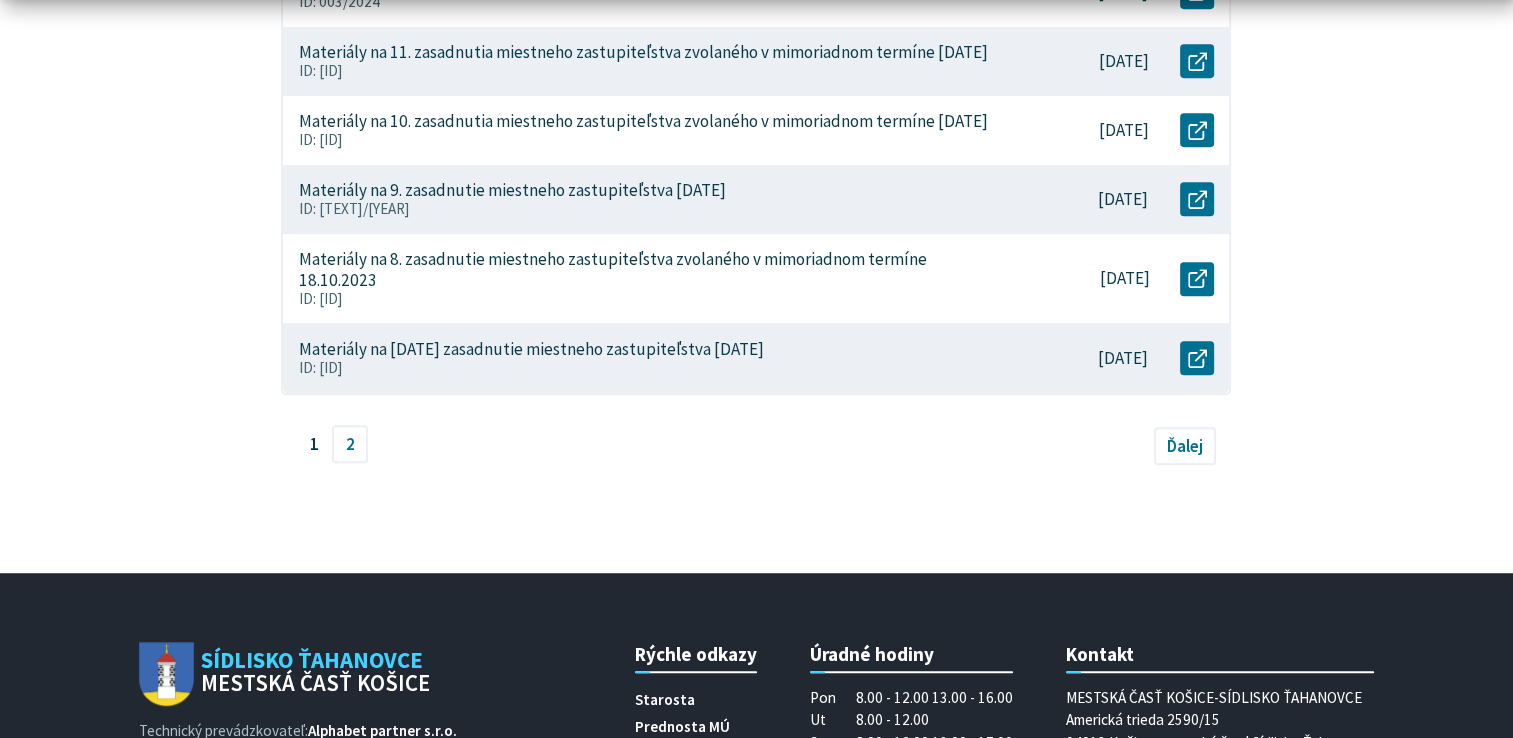 scroll, scrollTop: 1200, scrollLeft: 0, axis: vertical 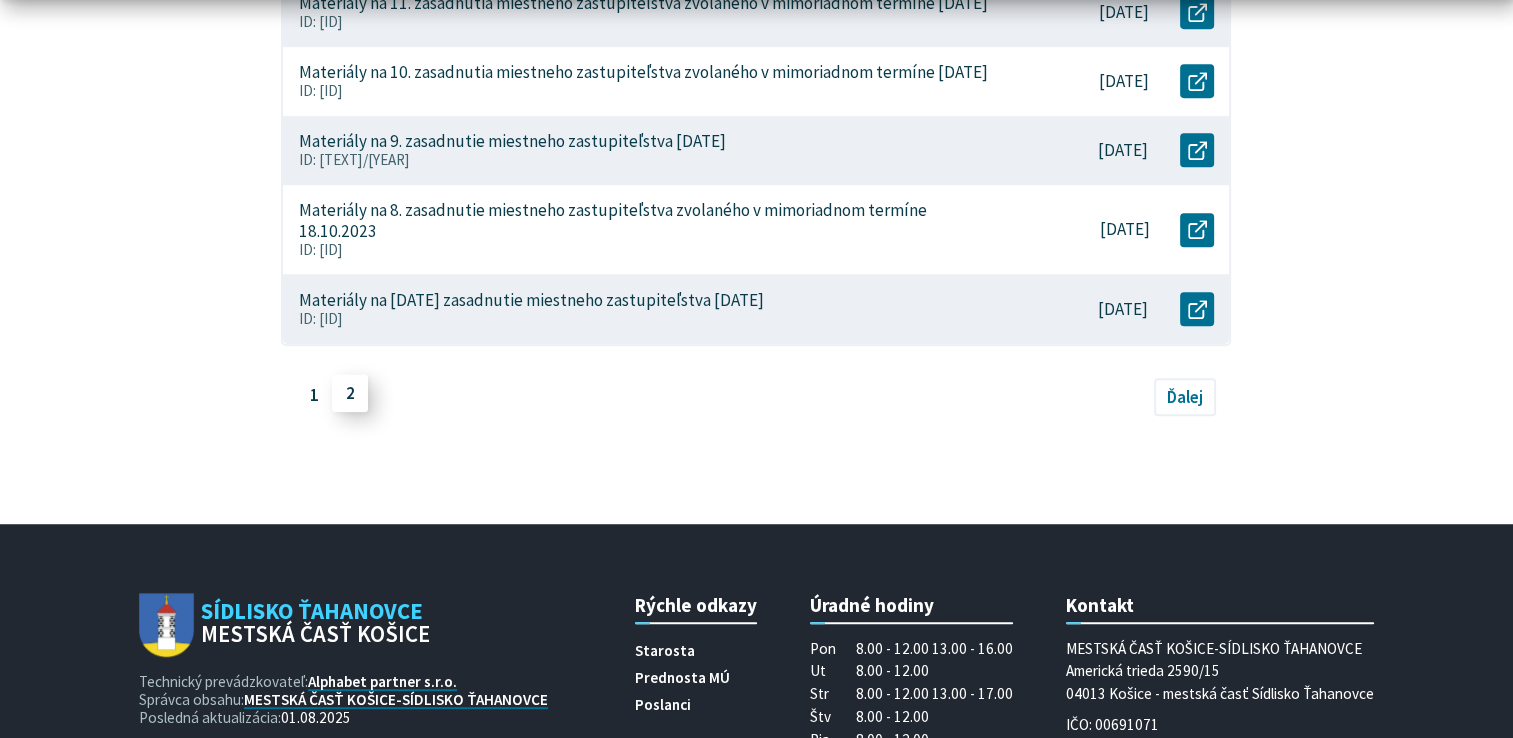 click on "2" at bounding box center (350, 393) 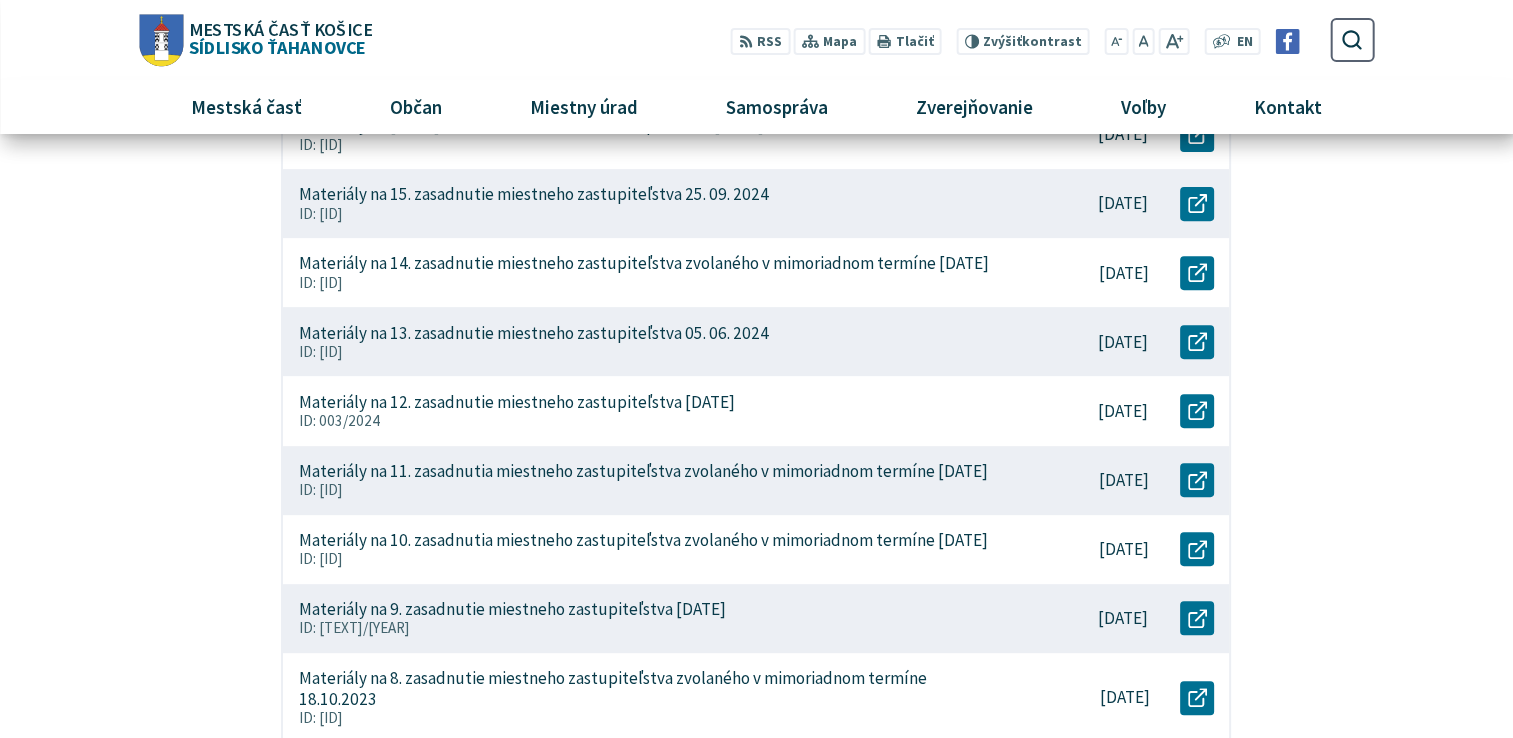 scroll, scrollTop: 500, scrollLeft: 0, axis: vertical 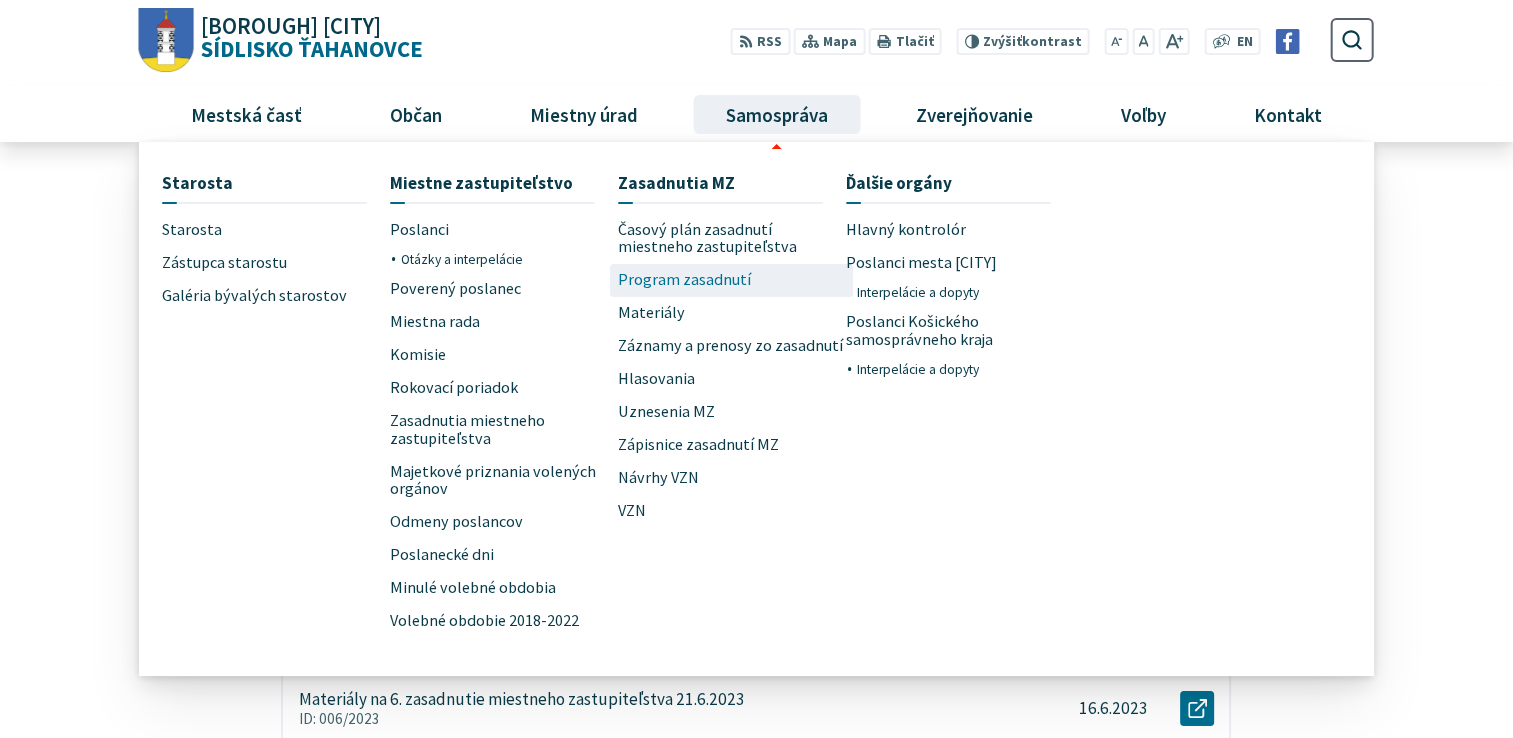click on "Program zasadnutí" at bounding box center [684, 280] 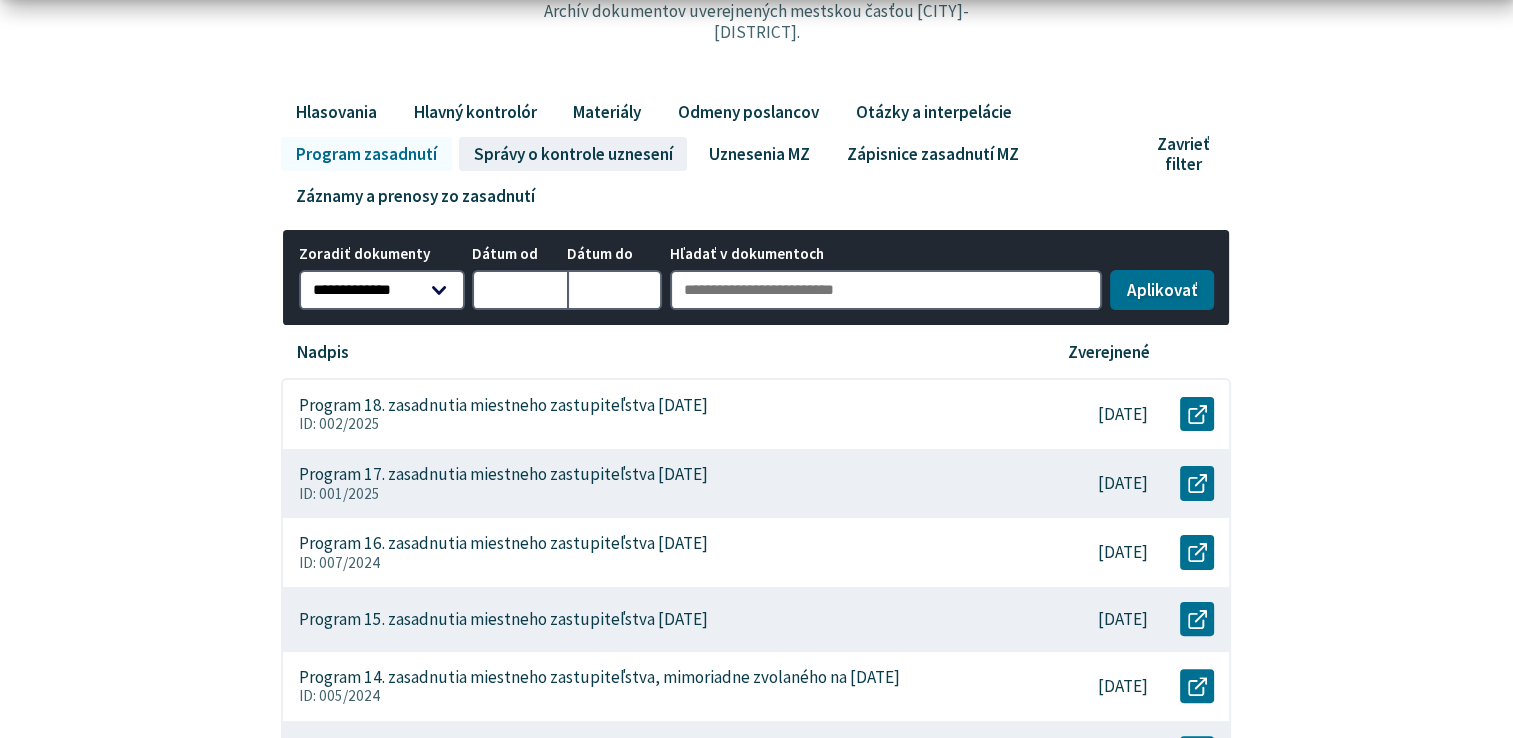 scroll, scrollTop: 420, scrollLeft: 0, axis: vertical 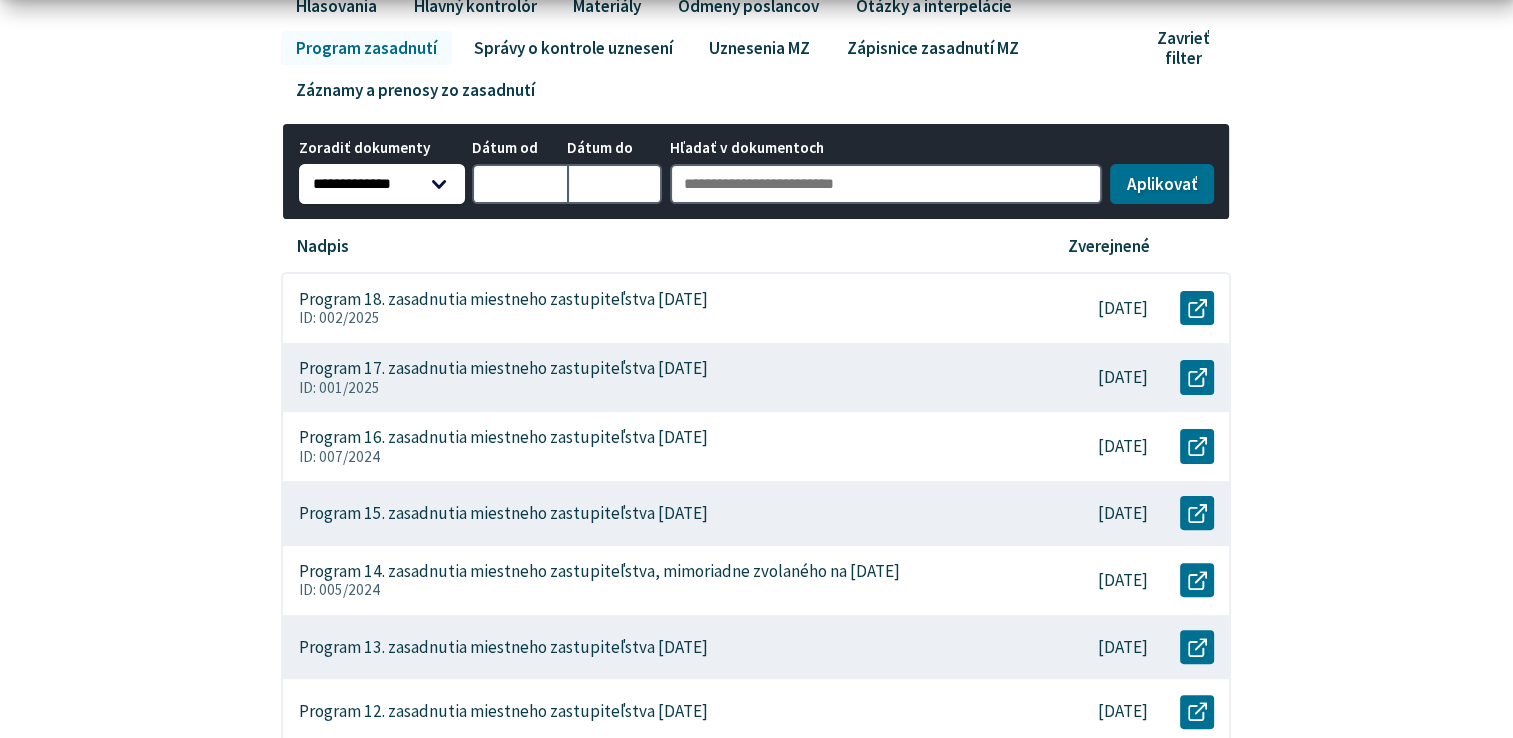click on "**********" at bounding box center (382, 184) 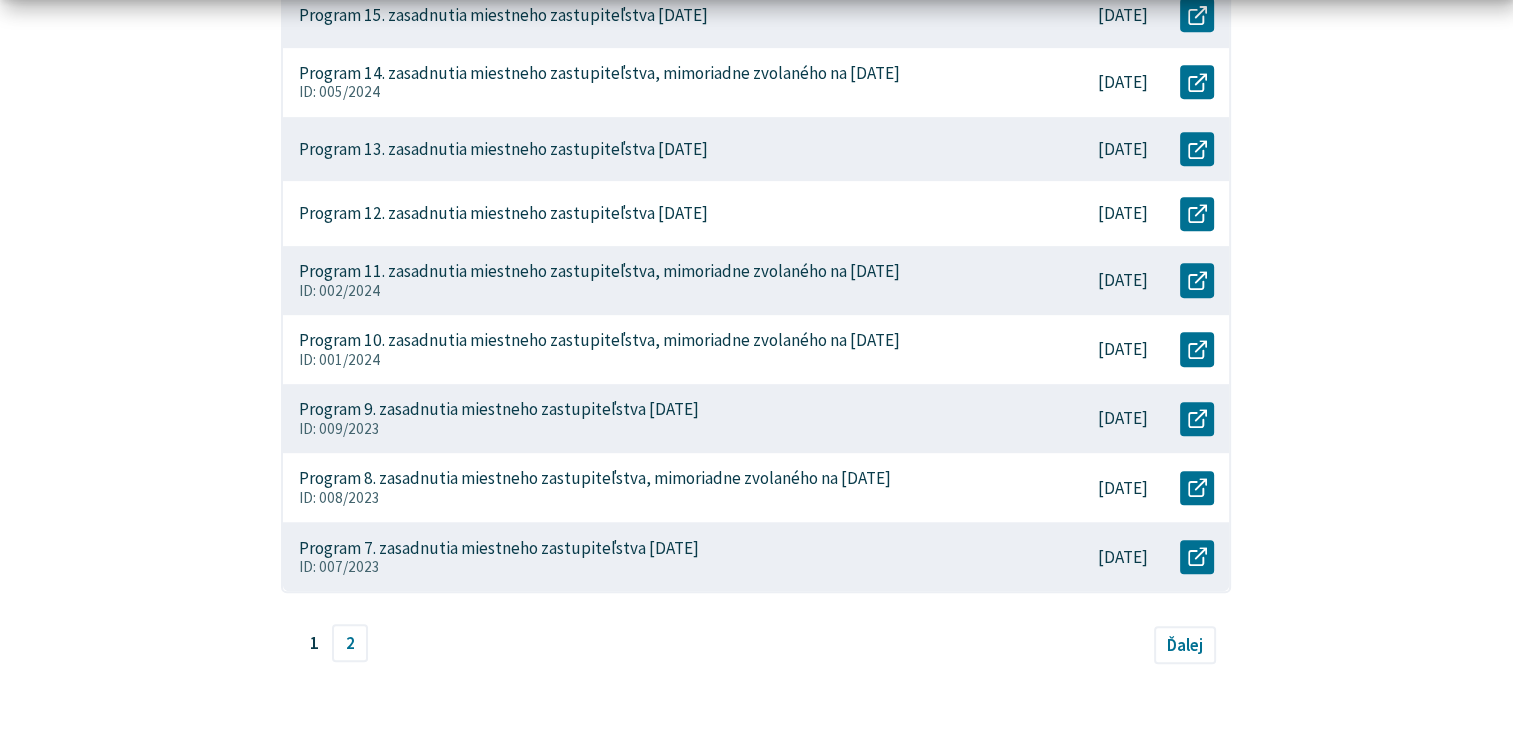 scroll, scrollTop: 1120, scrollLeft: 0, axis: vertical 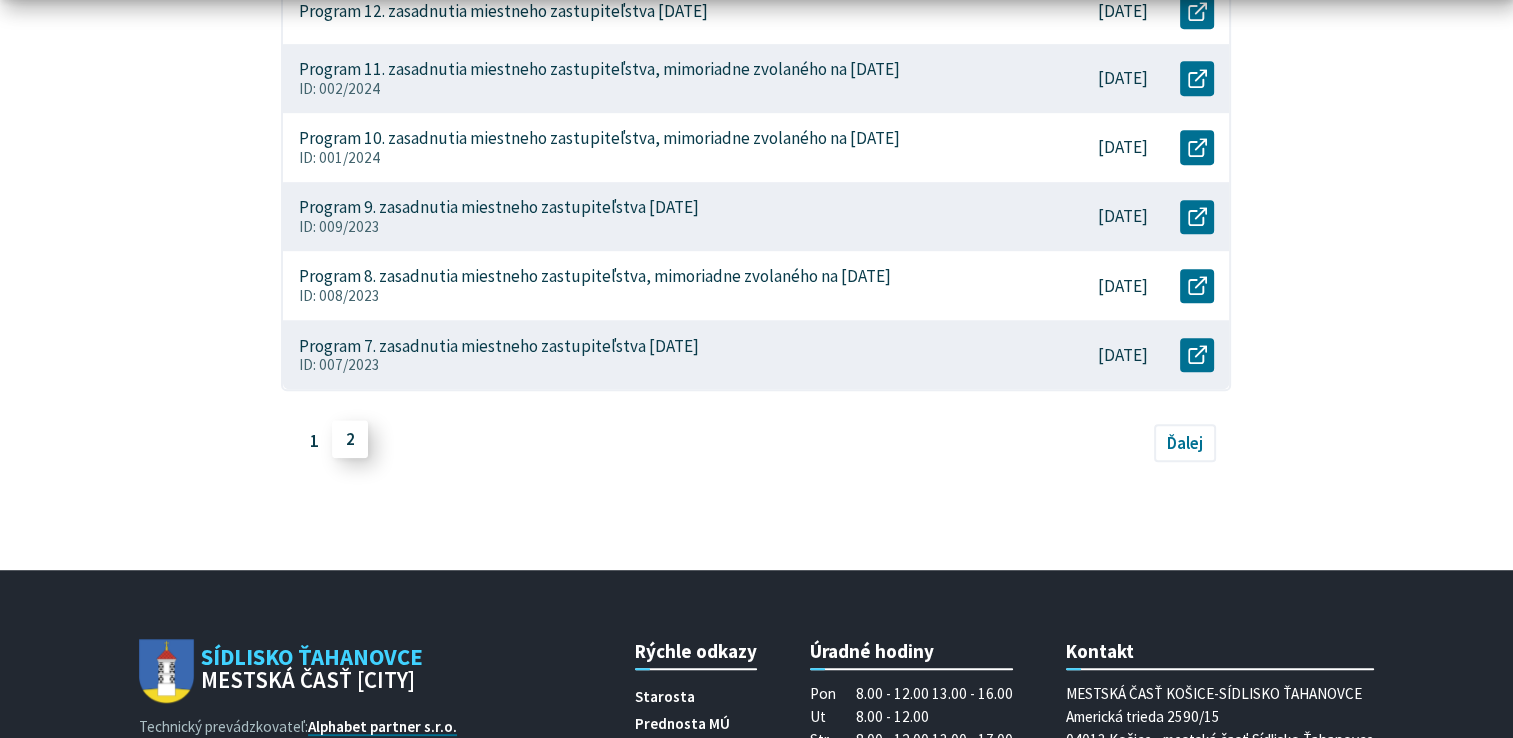 click on "2" at bounding box center (350, 439) 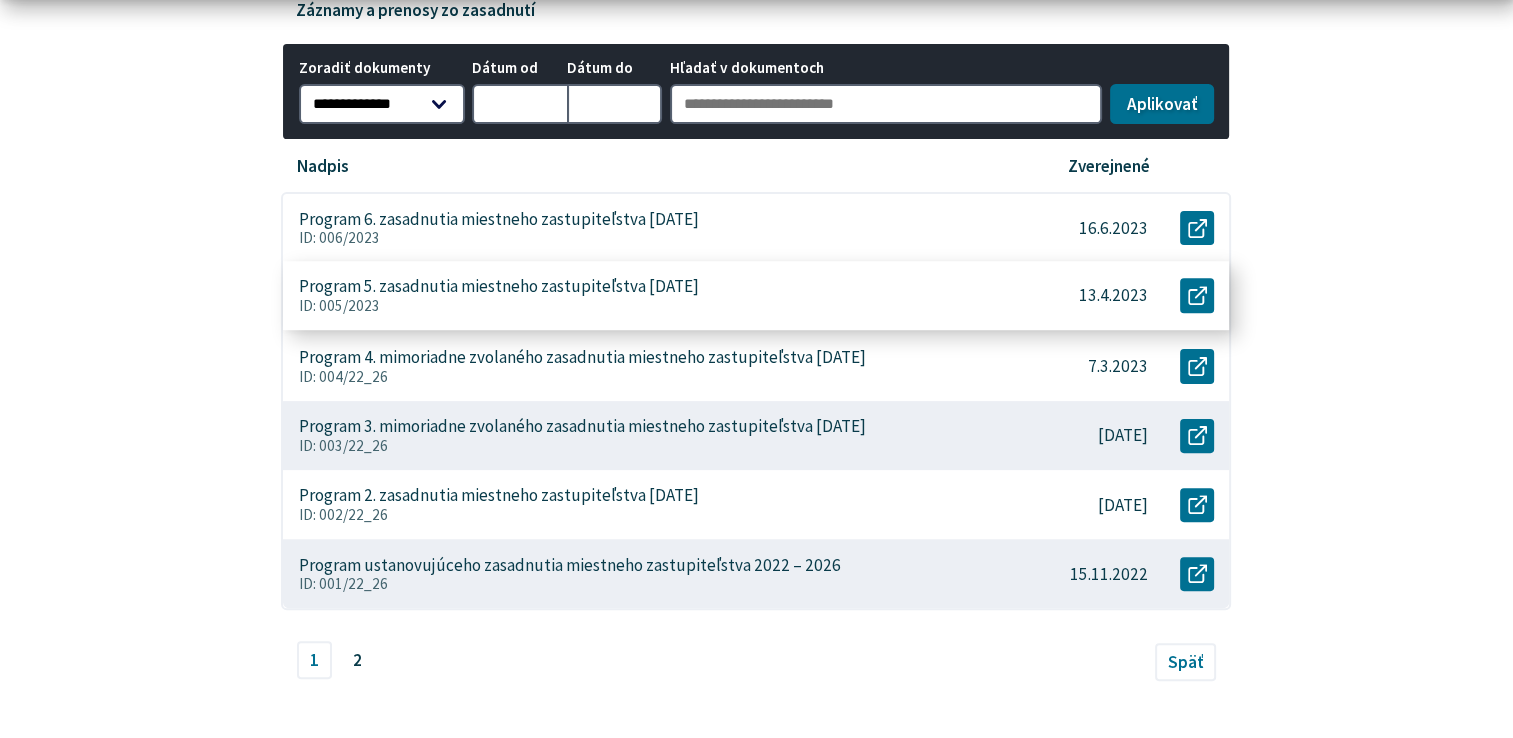 scroll, scrollTop: 700, scrollLeft: 0, axis: vertical 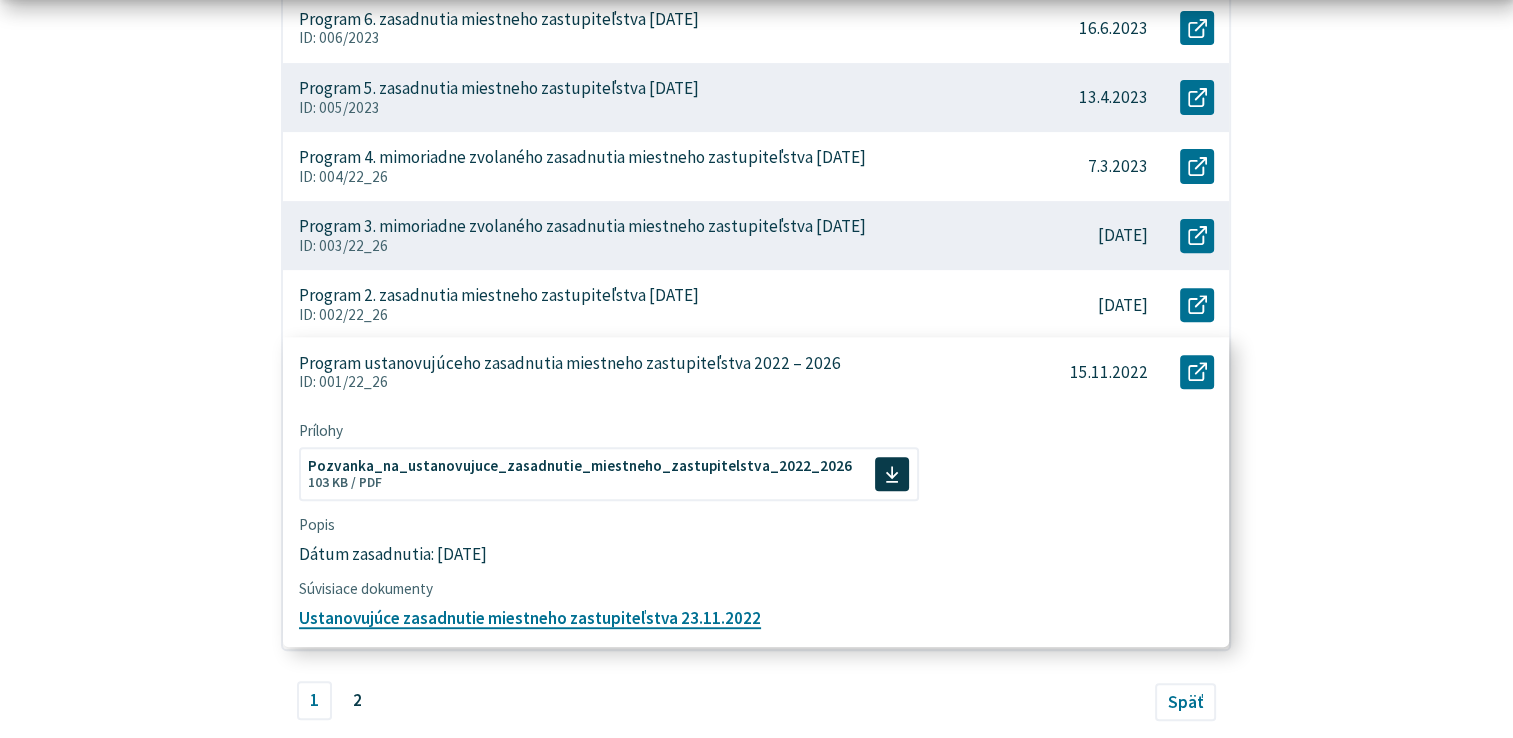 click on "Program ustanovujúceho zasadnutia miestneho zastupiteľstva 2022 – 2026" at bounding box center [570, 363] 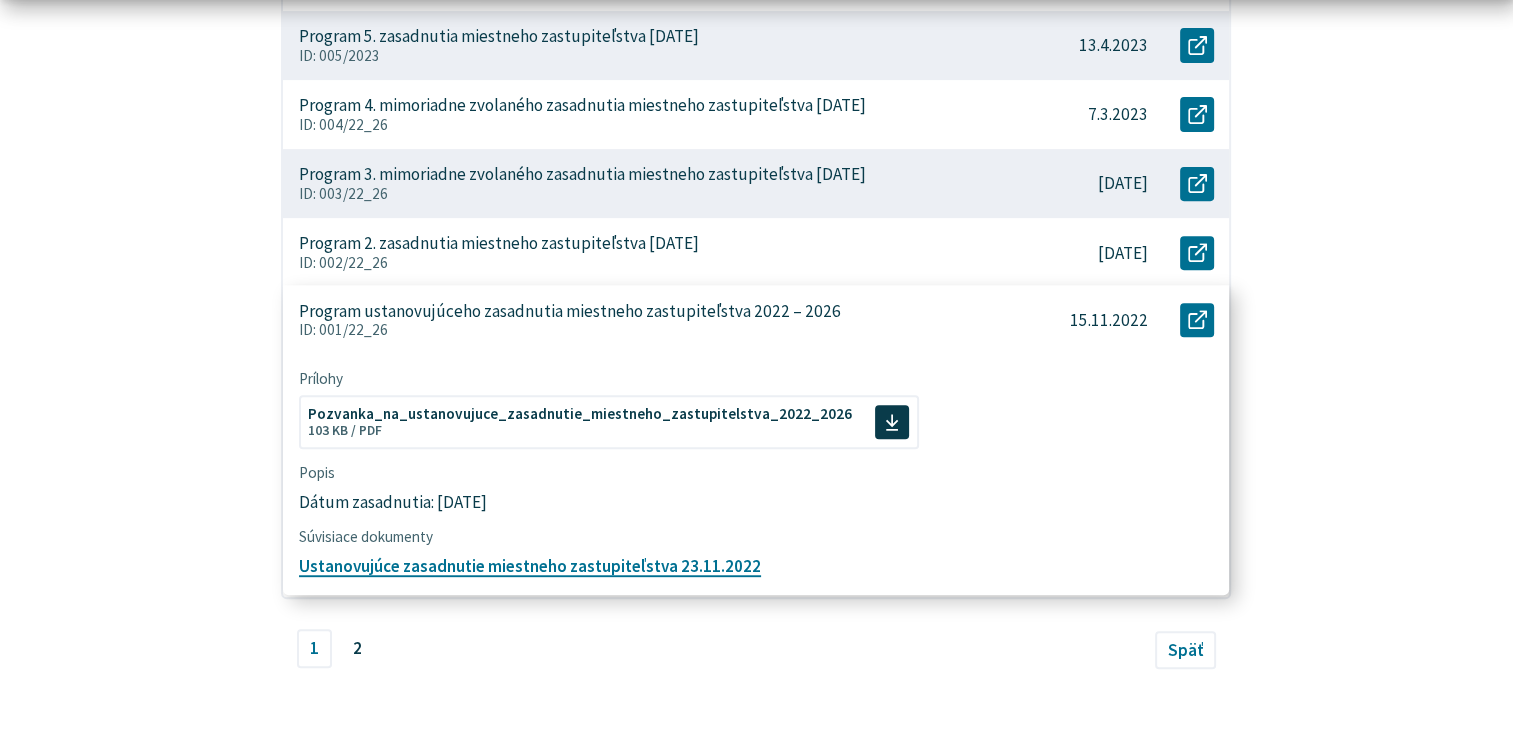 scroll, scrollTop: 800, scrollLeft: 0, axis: vertical 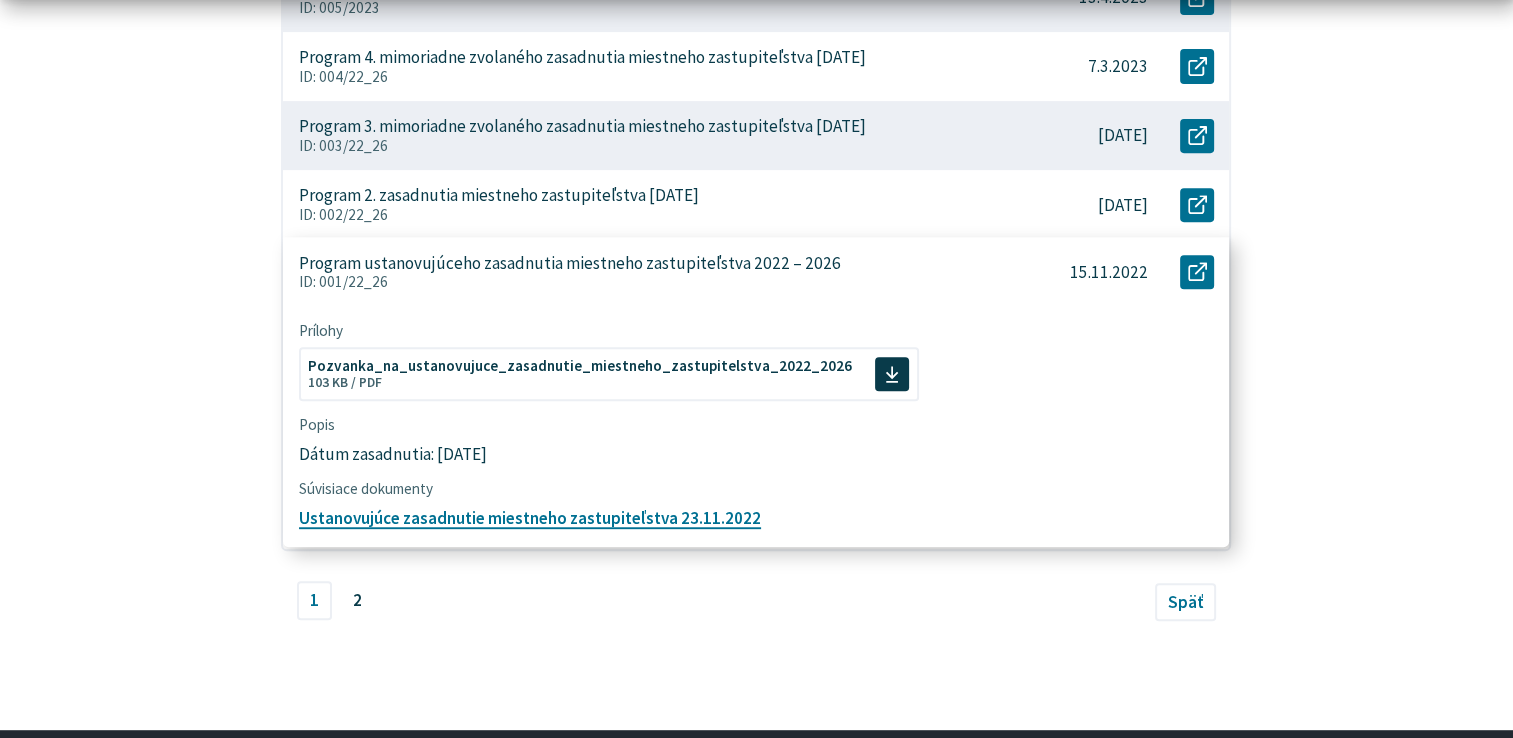 click on "ID: 001/22_26" at bounding box center (652, 282) 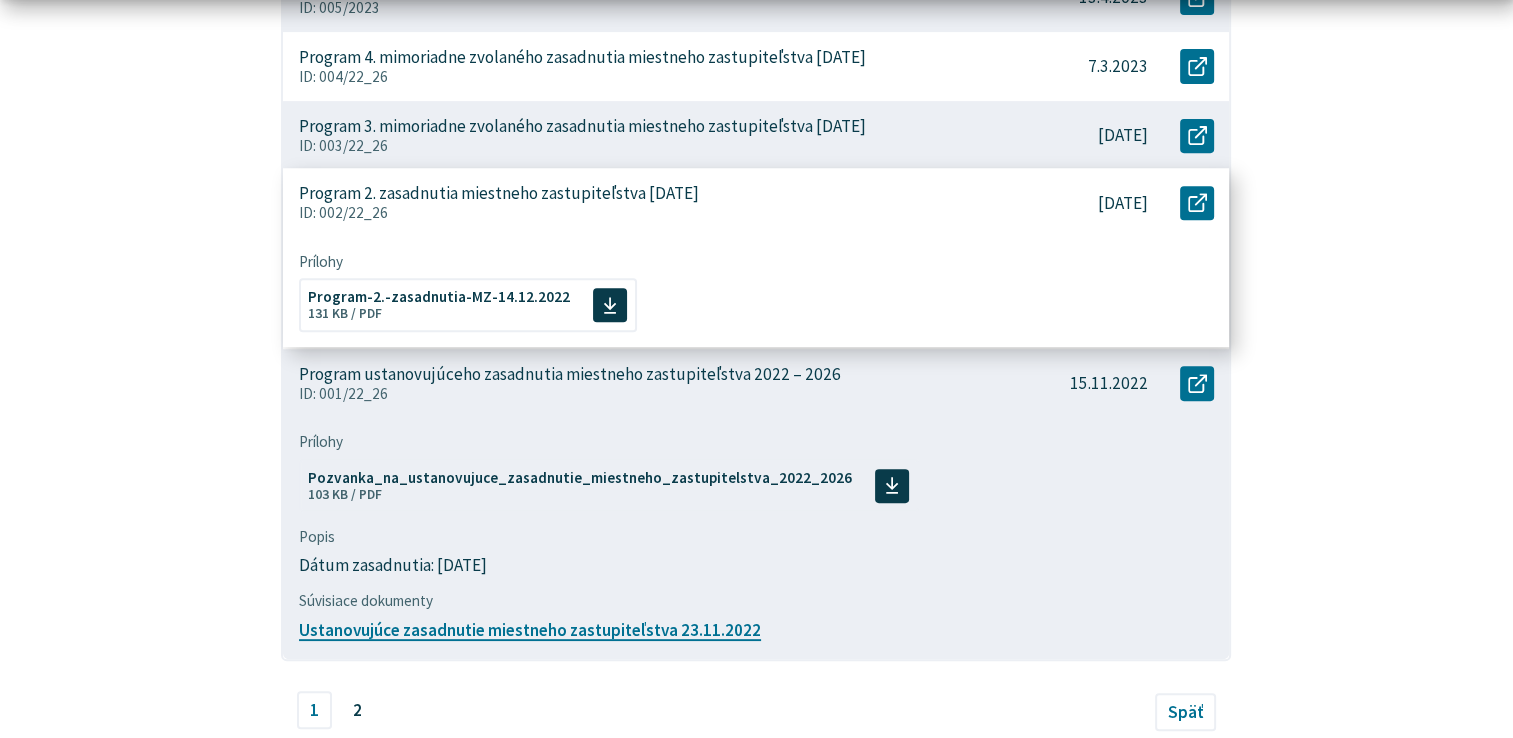 click on "ID: 002/22_26" at bounding box center (652, 213) 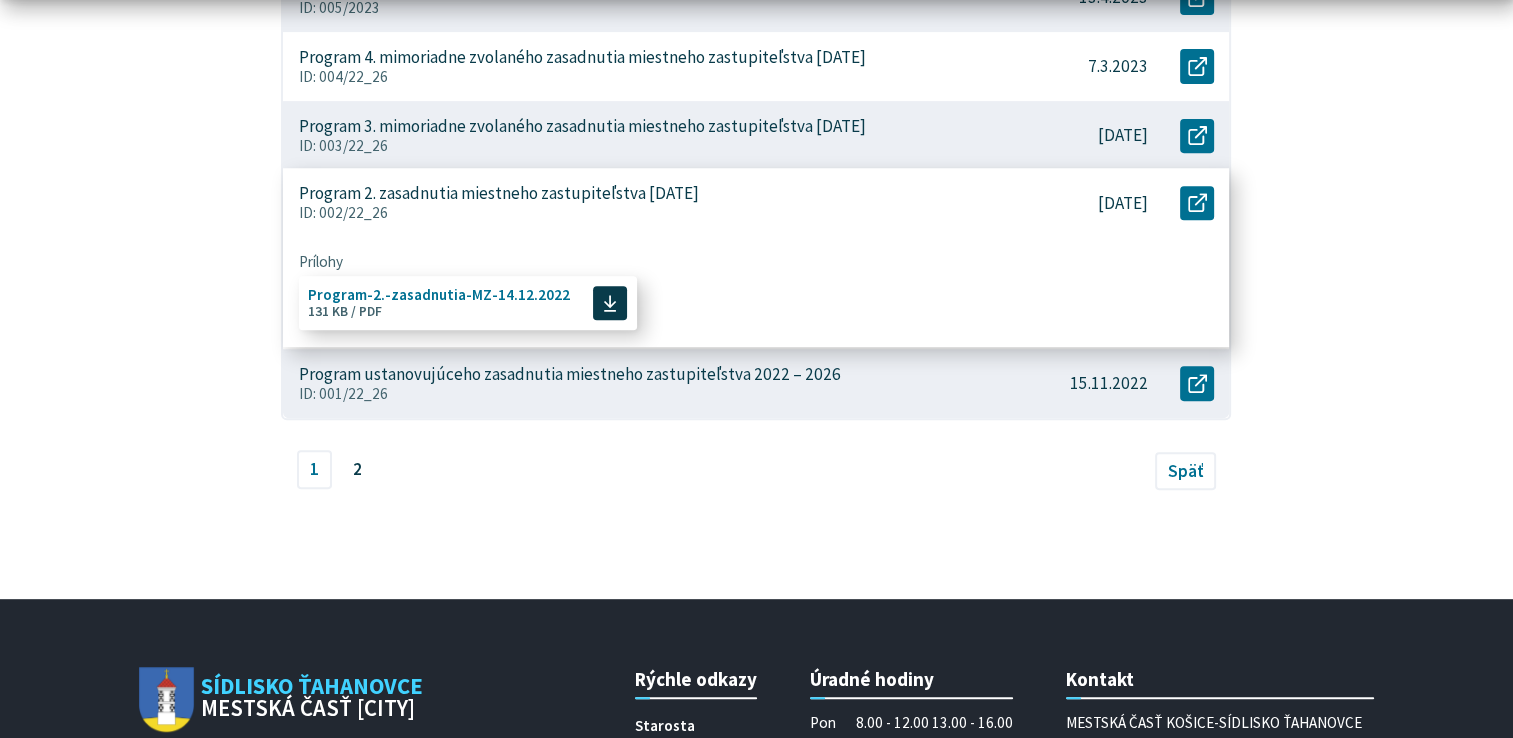click on "Program-2.-zasadnutia-MZ-14.12.2022" at bounding box center (439, 294) 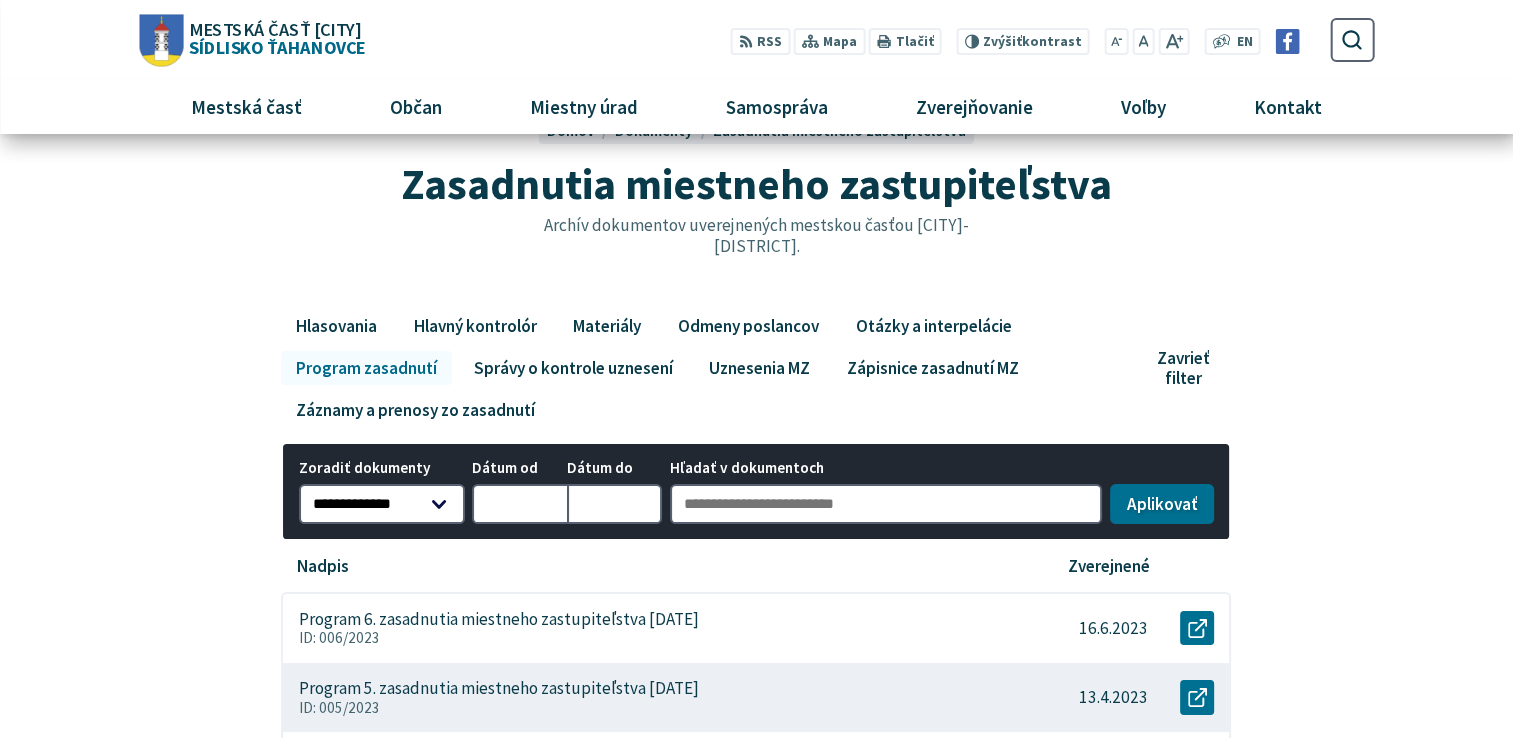scroll, scrollTop: 0, scrollLeft: 0, axis: both 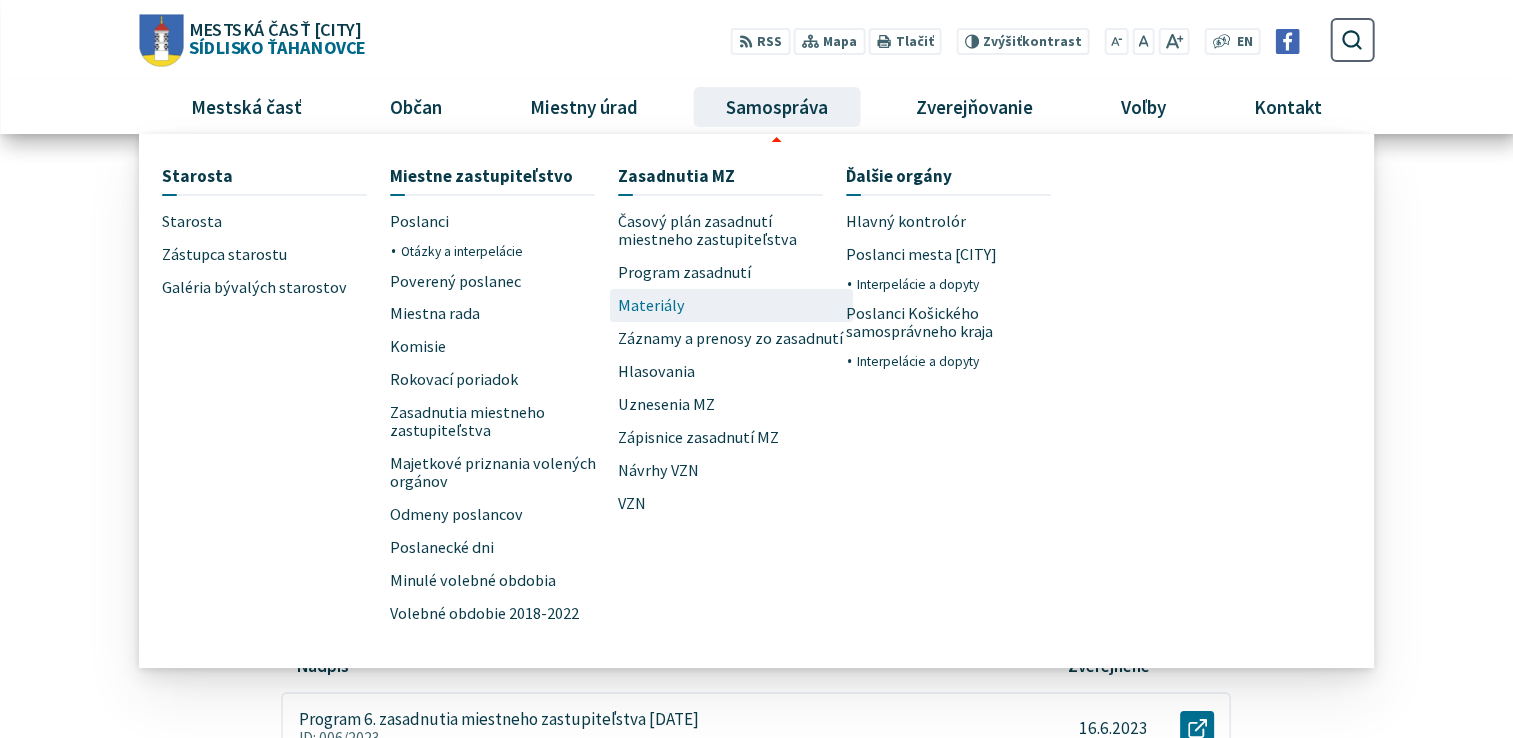 click on "Materiály" at bounding box center [732, 305] 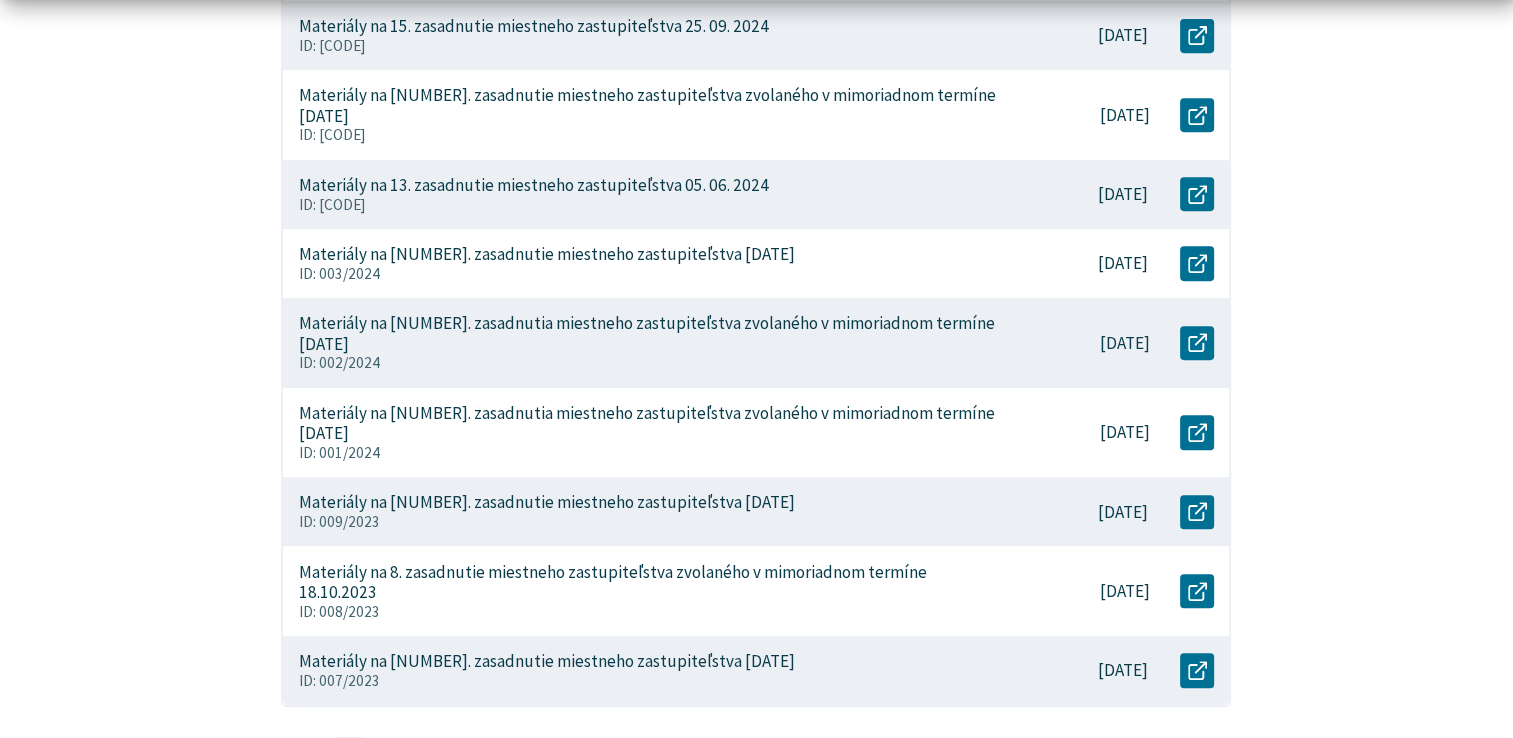 scroll, scrollTop: 1376, scrollLeft: 0, axis: vertical 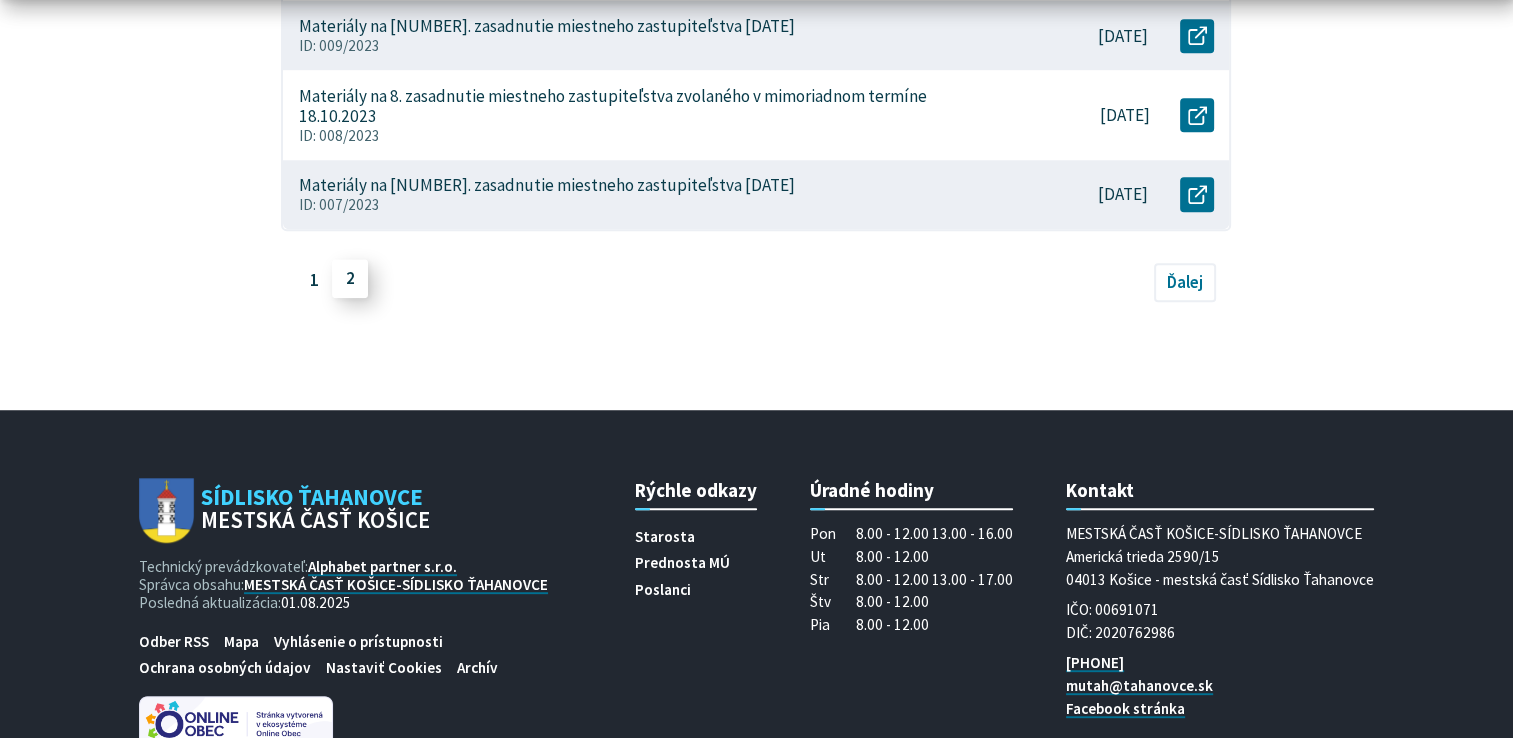 click on "2" at bounding box center (350, 279) 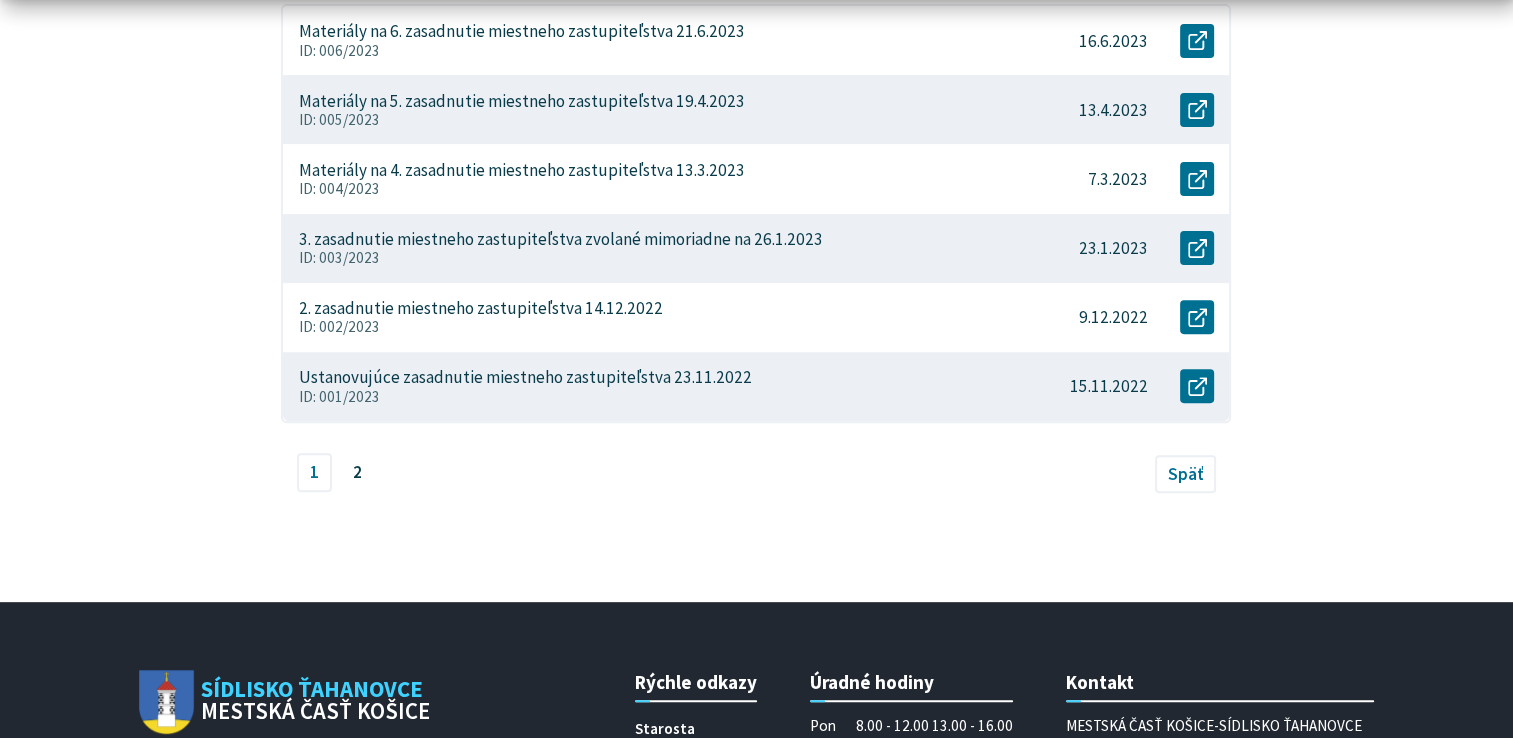 scroll, scrollTop: 700, scrollLeft: 0, axis: vertical 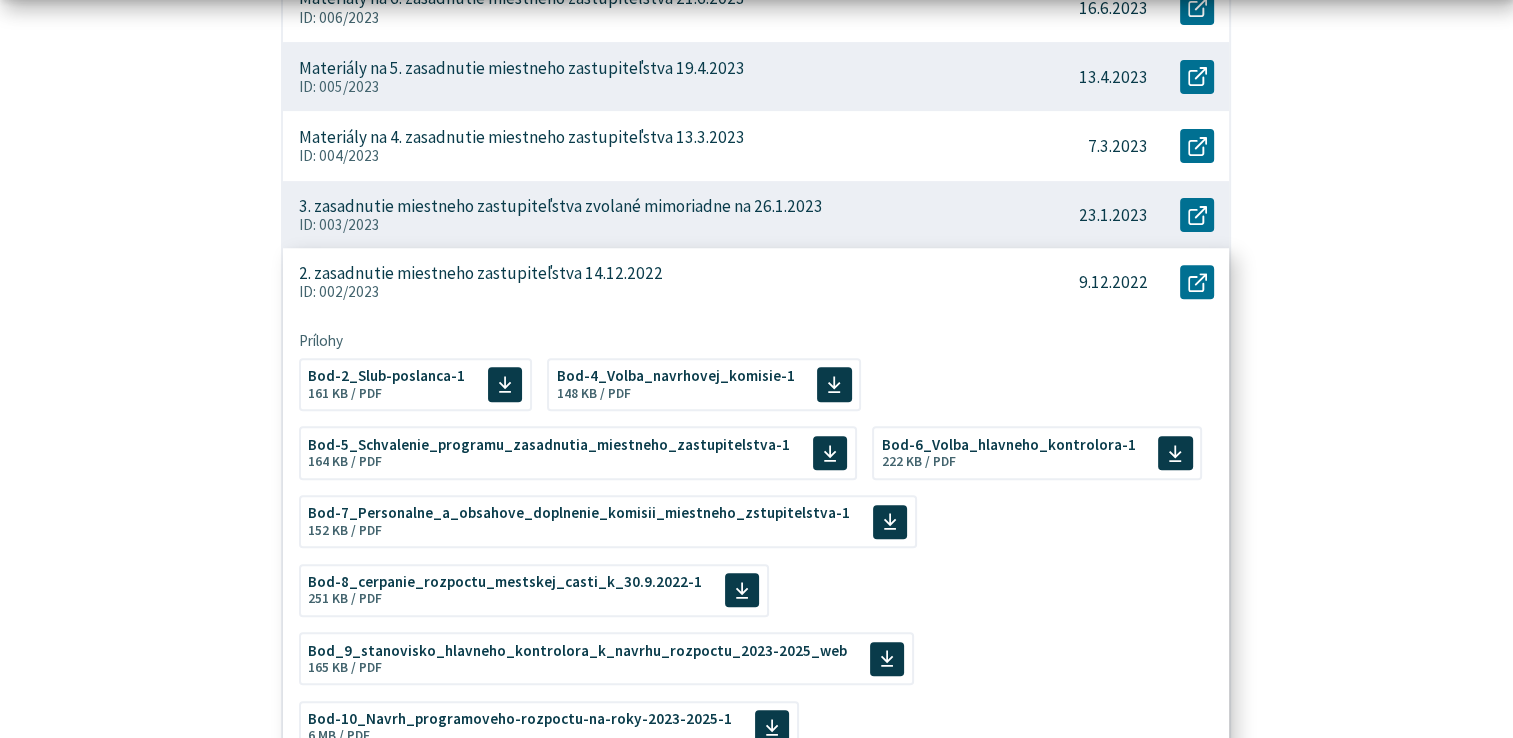 click on "ID: 002/2023" at bounding box center [652, 292] 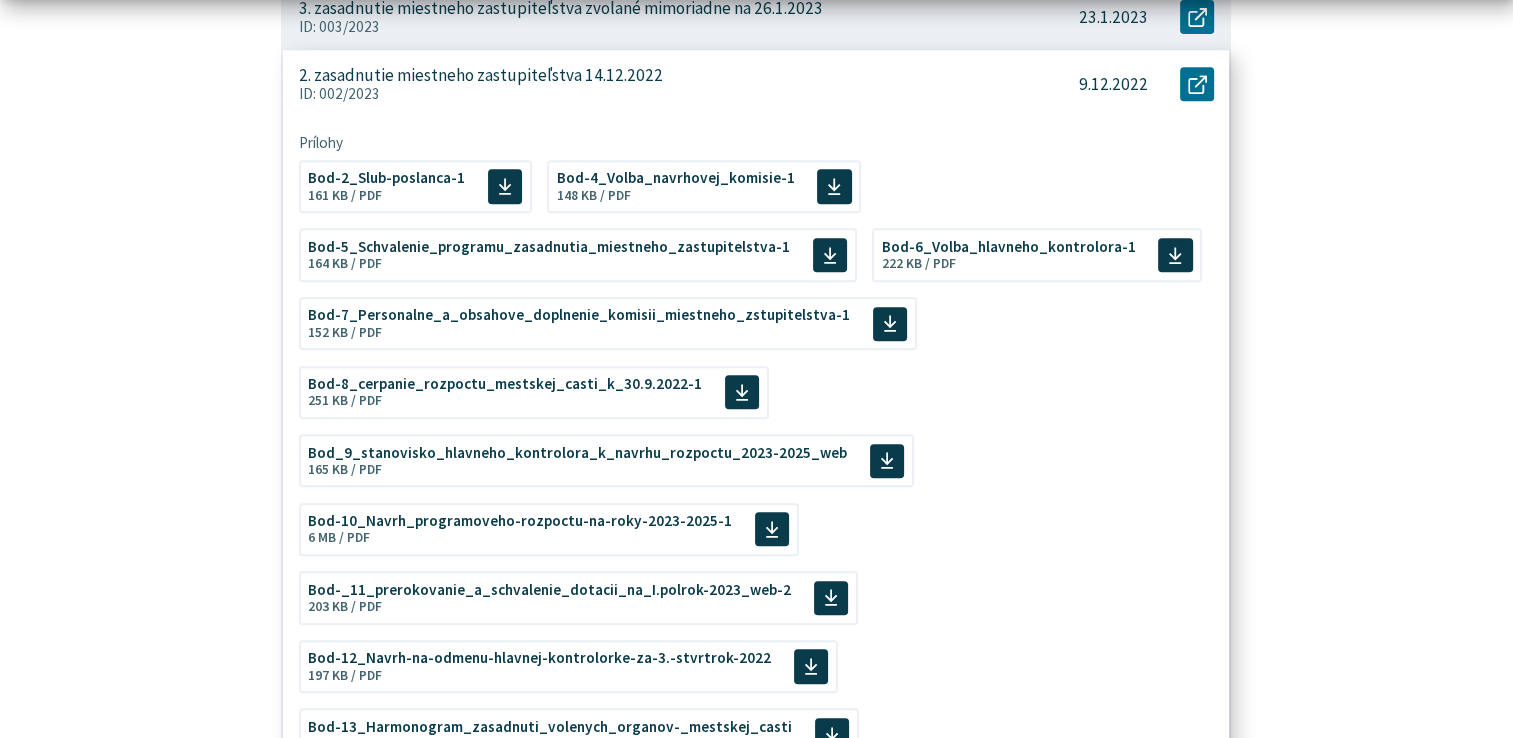 scroll, scrollTop: 900, scrollLeft: 0, axis: vertical 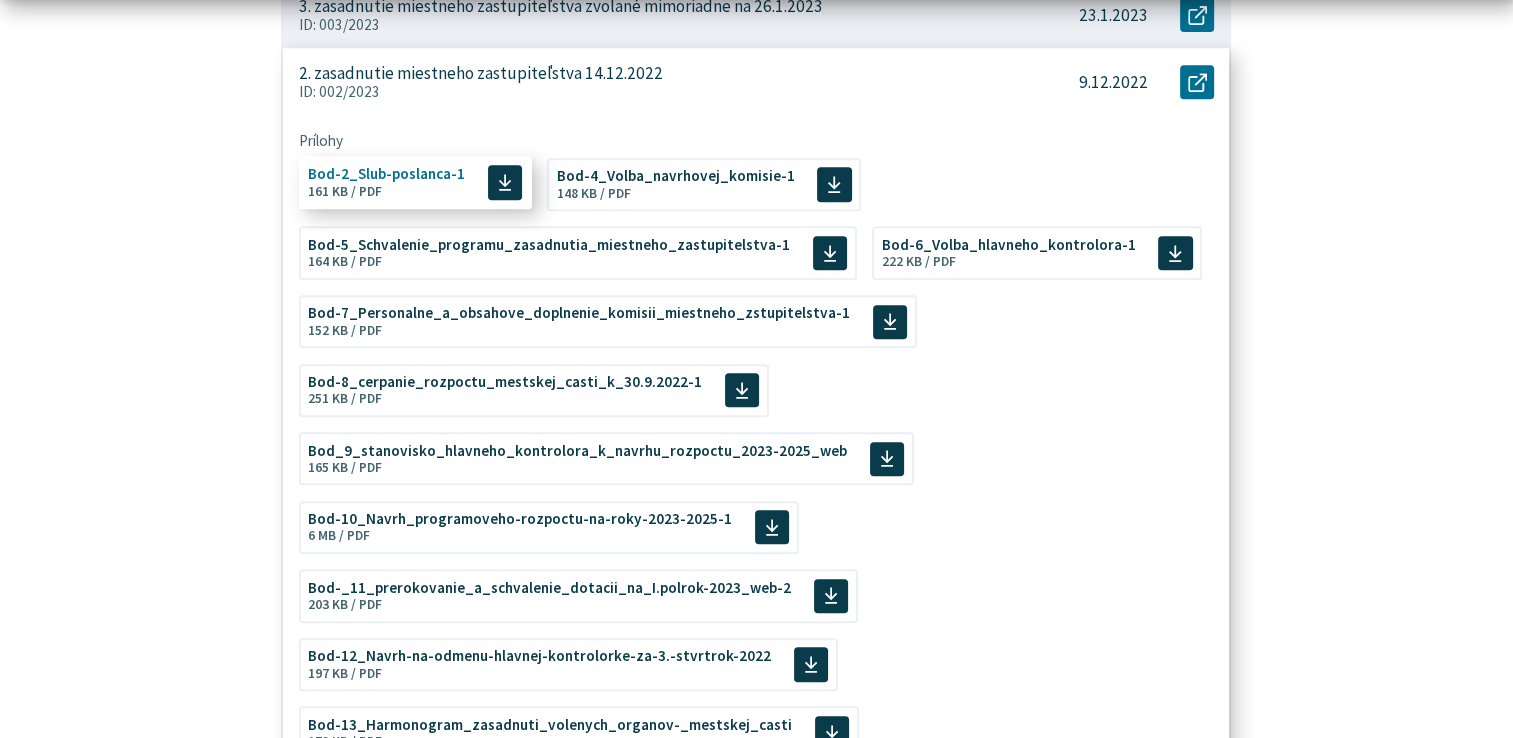 click on "Bod-2_Slub-poslanca-1
Veľkosť a typ súboru  161 KB / PDF" at bounding box center (386, 182) 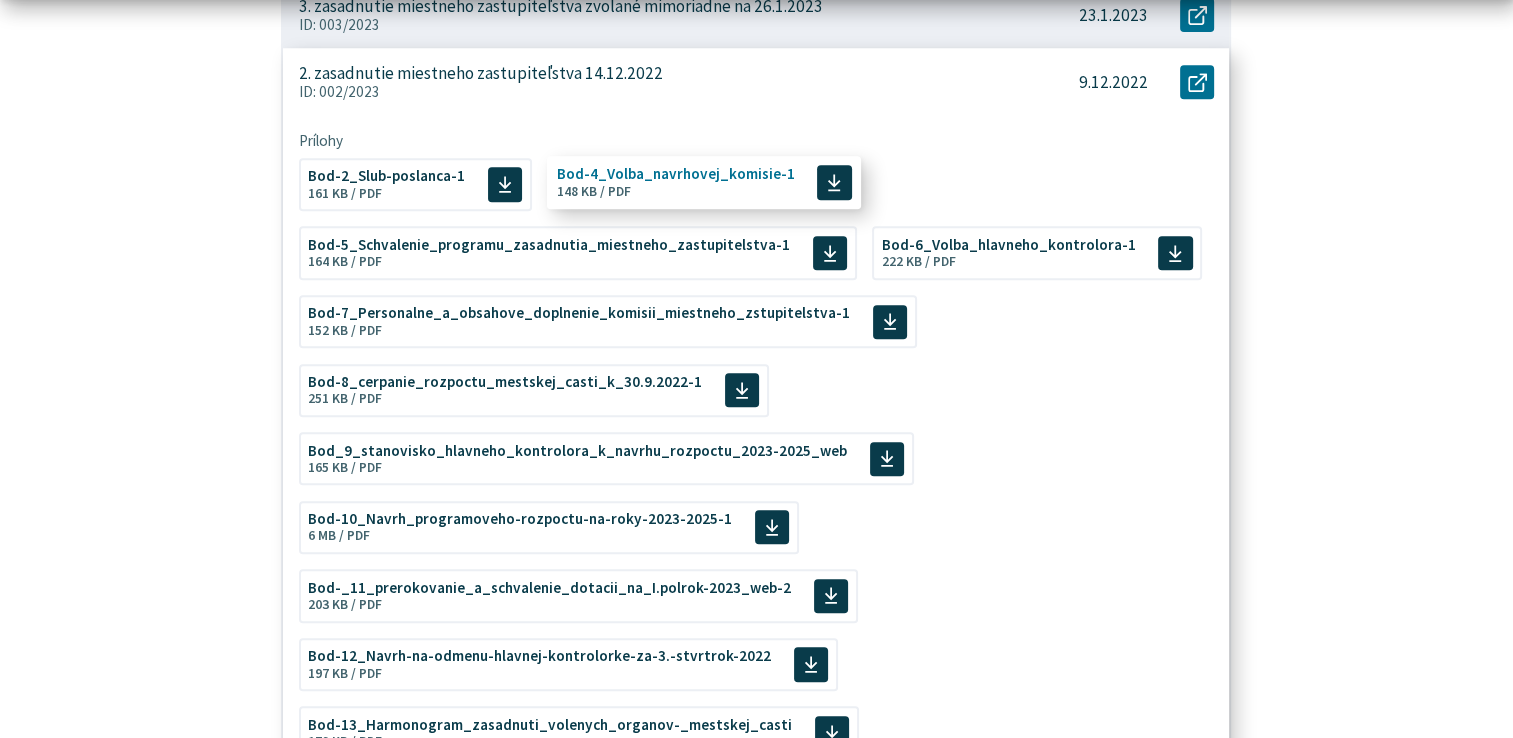 click on "Bod-4_Volba_navrhovej_komisie-1" at bounding box center [676, 174] 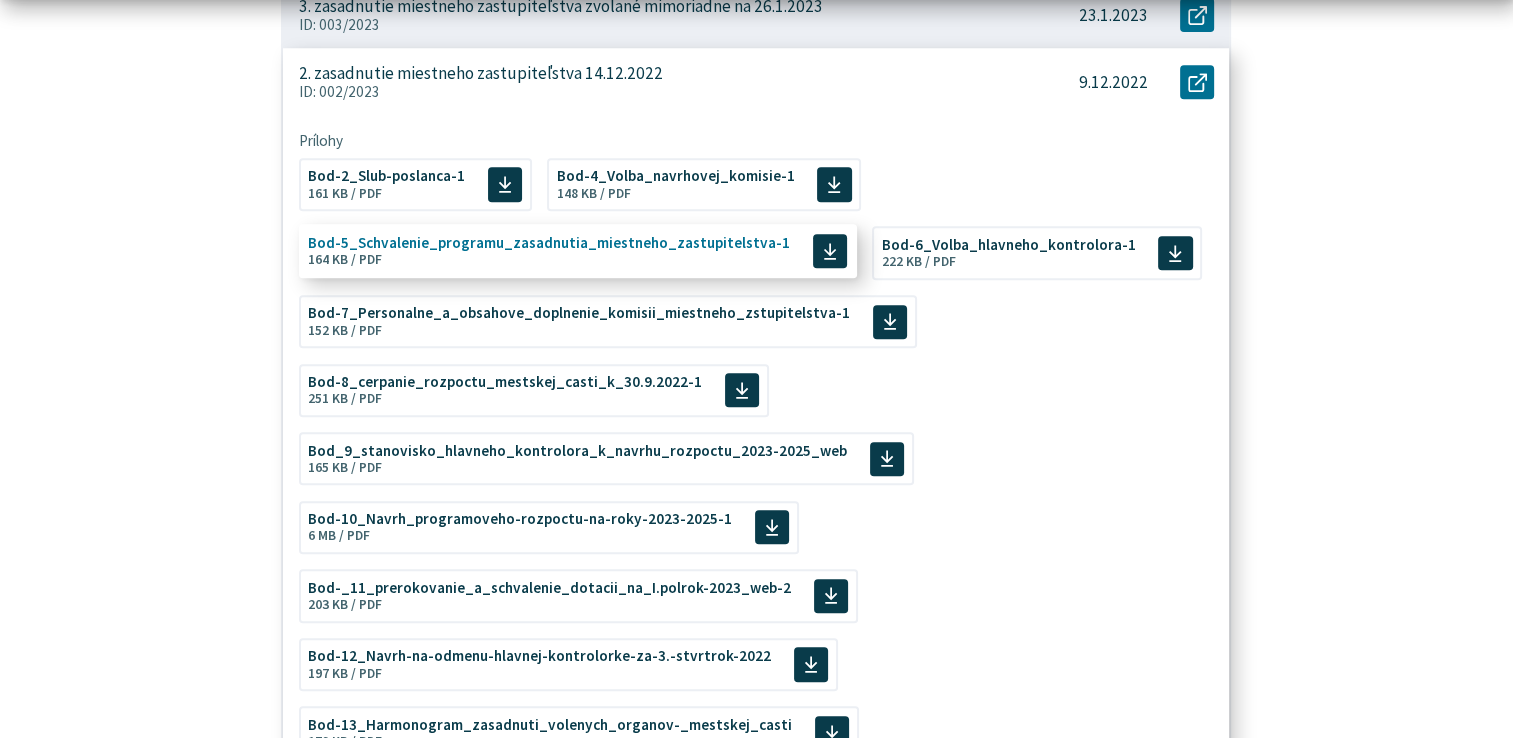 click on "Bod-5_Schvalenie_programu_zasadnutia_miestneho_zastupitelstva-1
Veľkosť a typ súboru  164 KB / PDF" at bounding box center [549, 251] 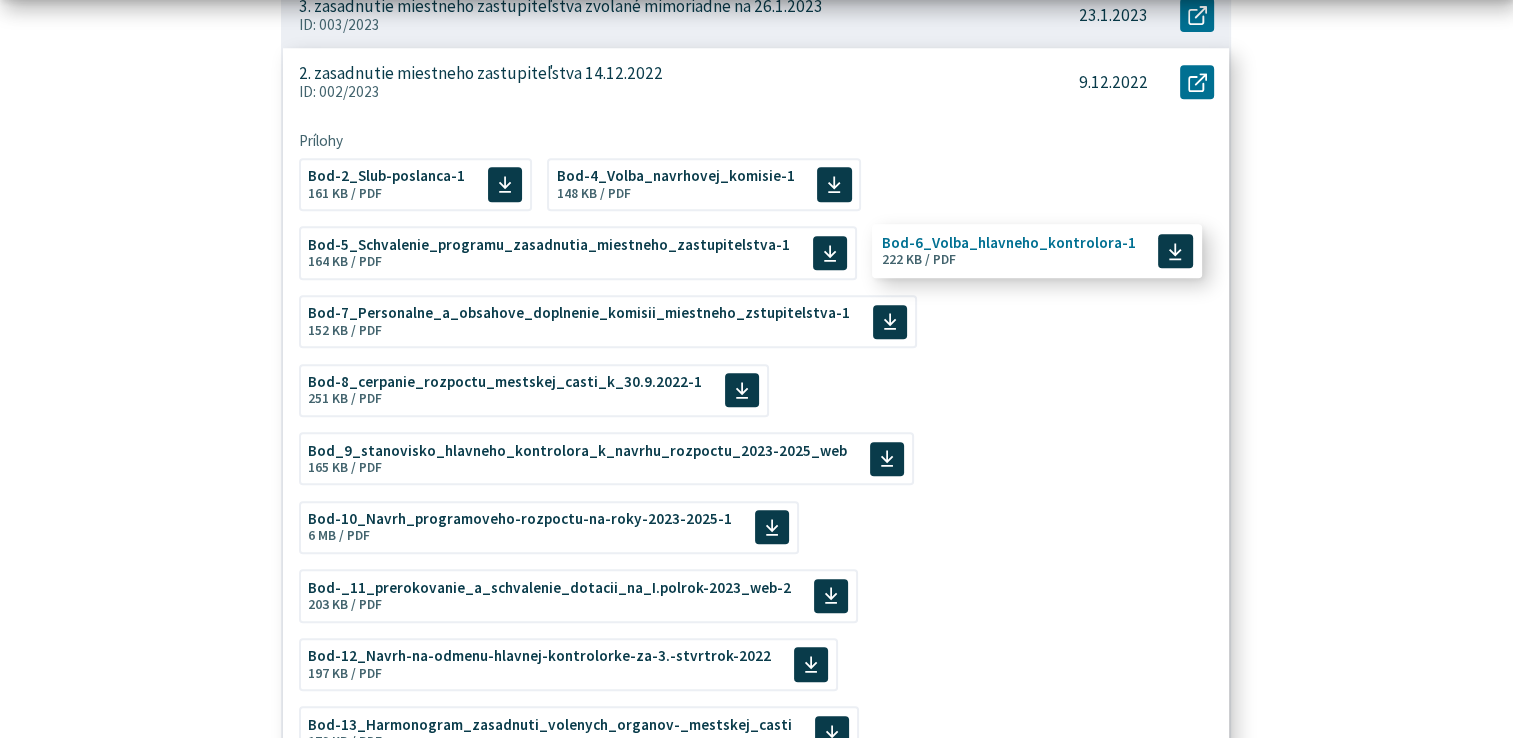 click on "Veľkosť a typ súboru  222 KB / PDF" at bounding box center [919, 259] 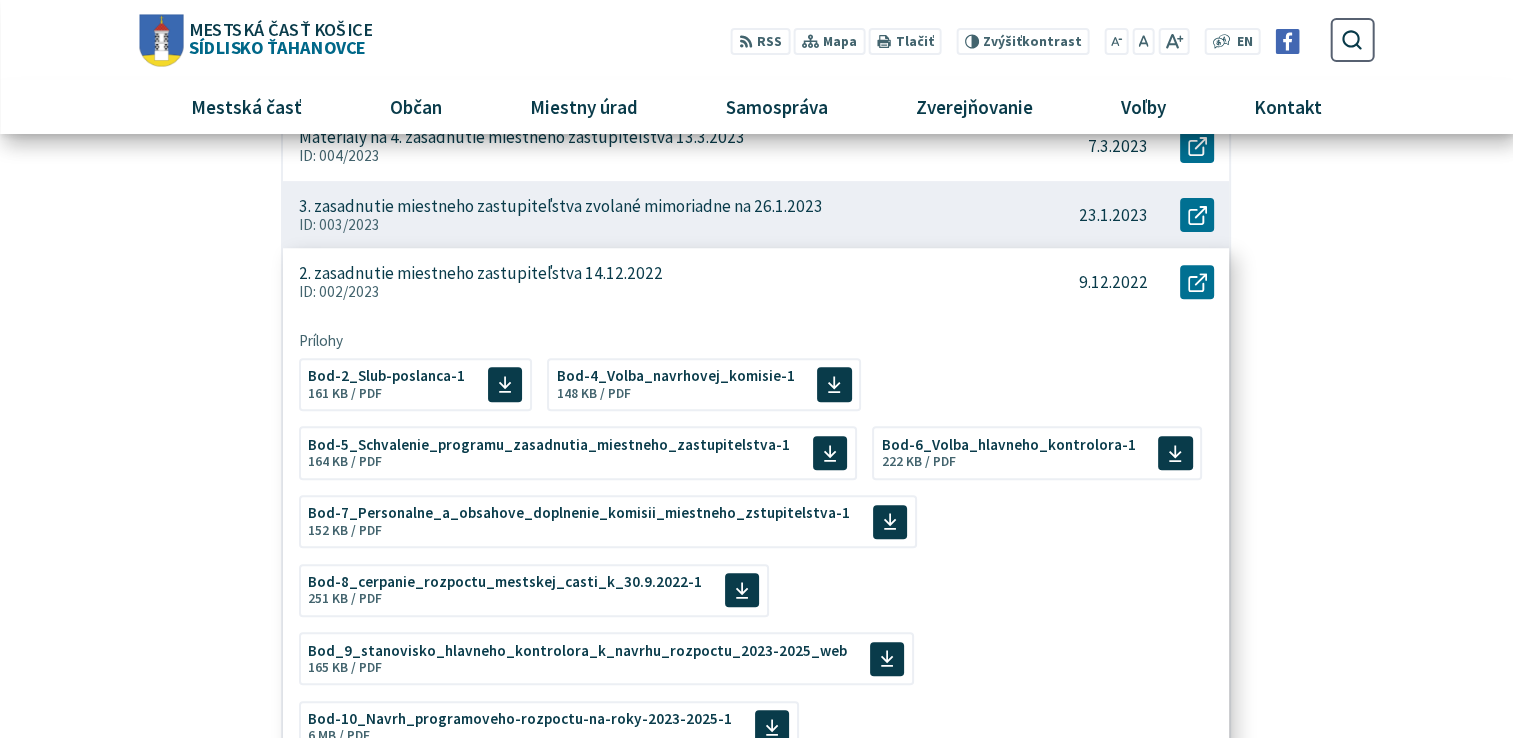 scroll, scrollTop: 700, scrollLeft: 0, axis: vertical 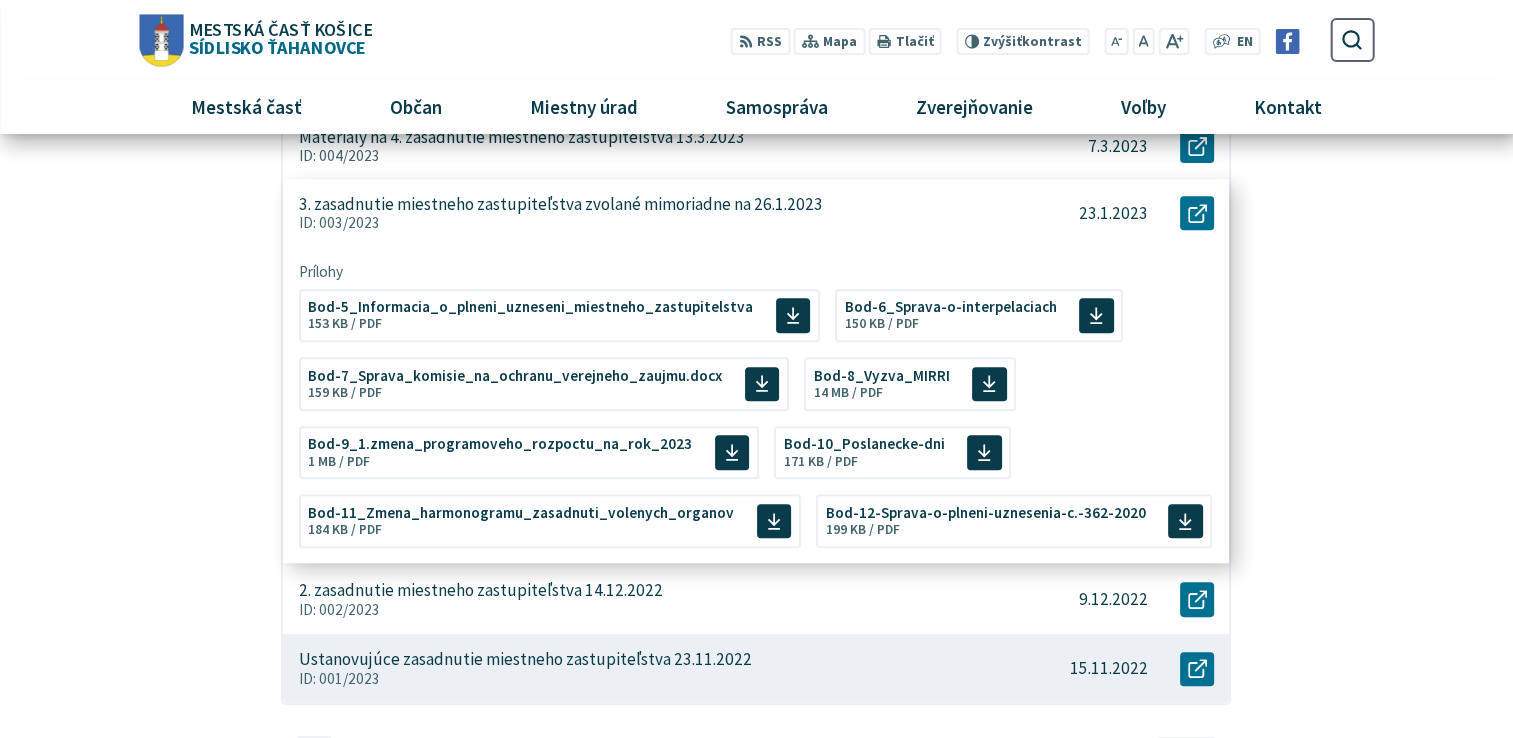 click on "3. zasadnutie miestneho zastupiteľstva zvolané mimoriadne na 26.1.2023" at bounding box center [561, 204] 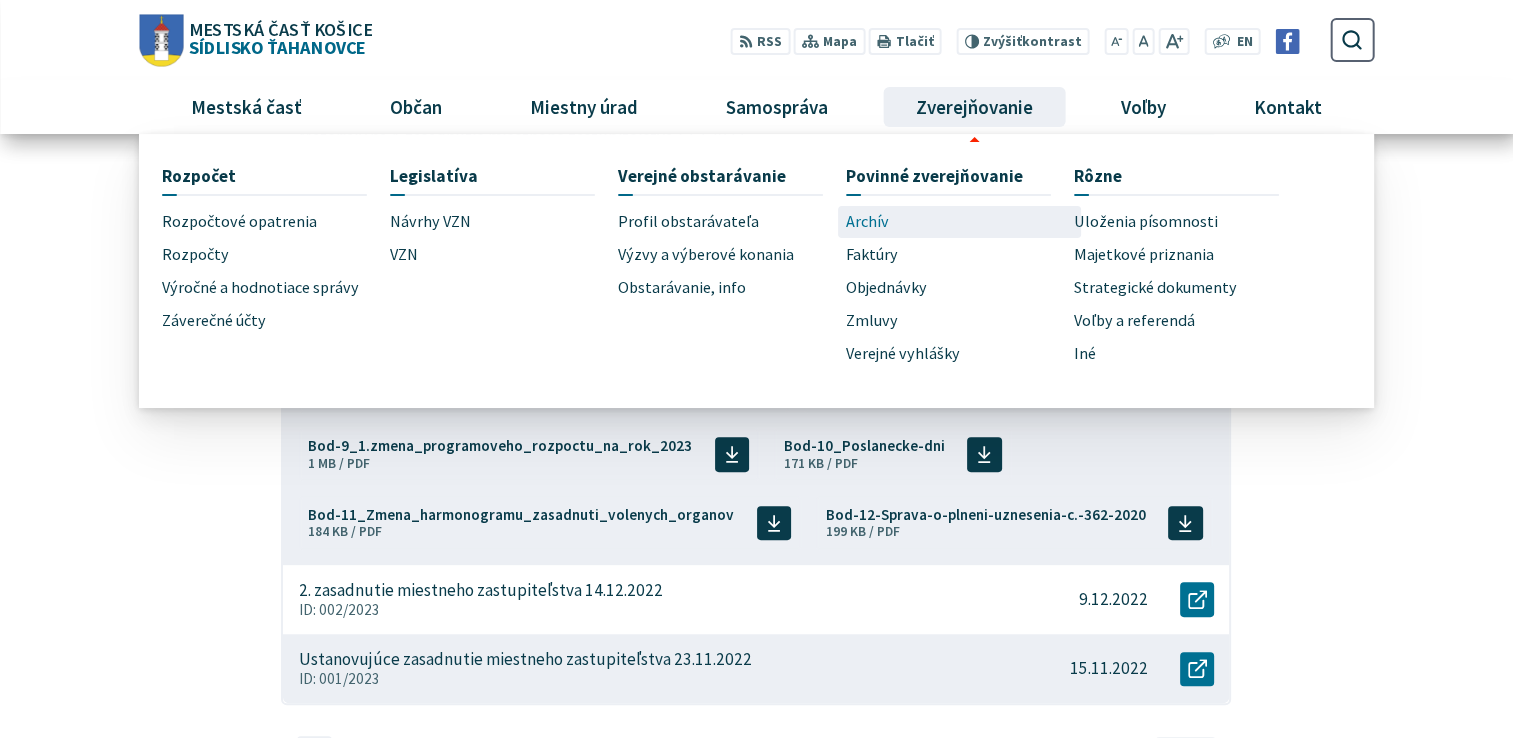 click on "Archív" at bounding box center [867, 222] 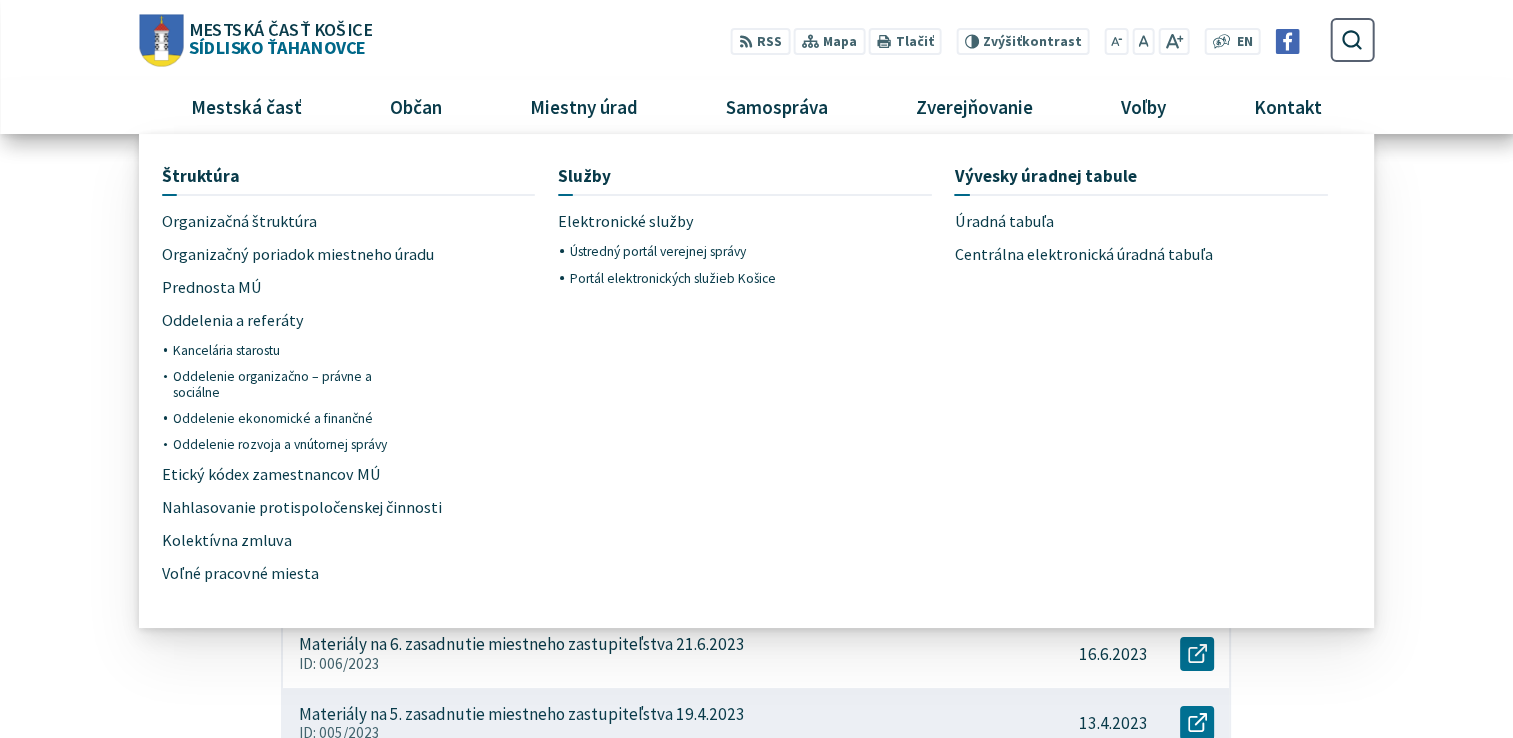 scroll, scrollTop: 0, scrollLeft: 0, axis: both 